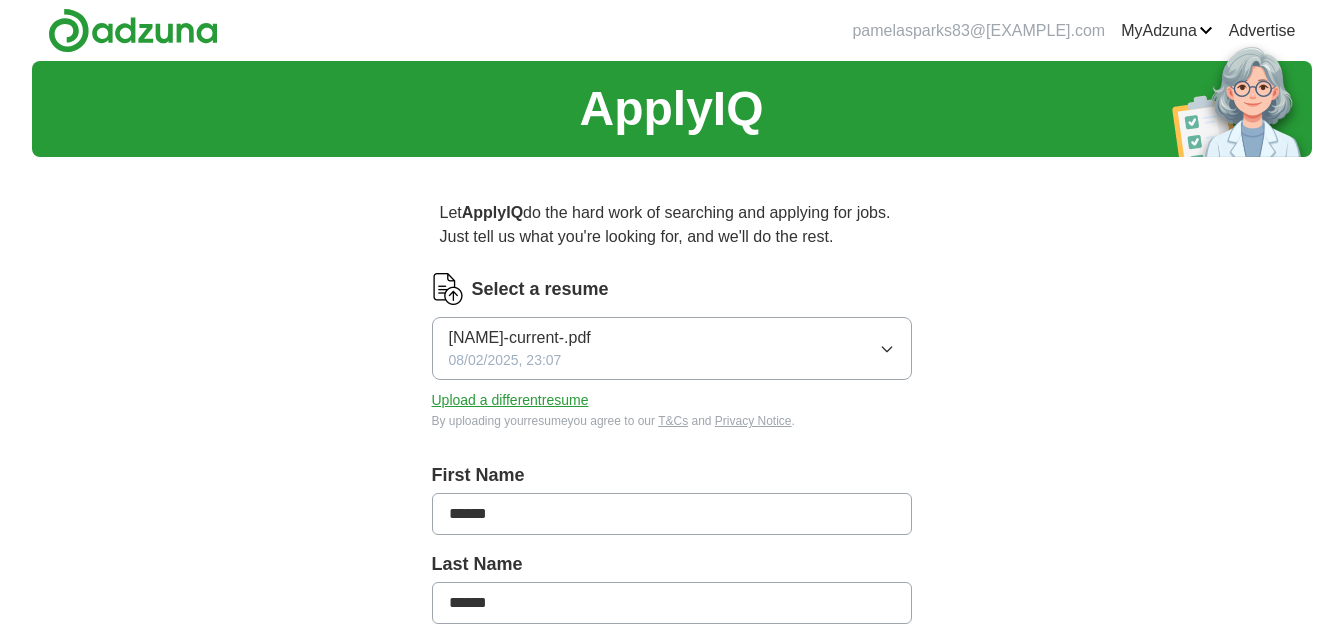 scroll, scrollTop: 0, scrollLeft: 0, axis: both 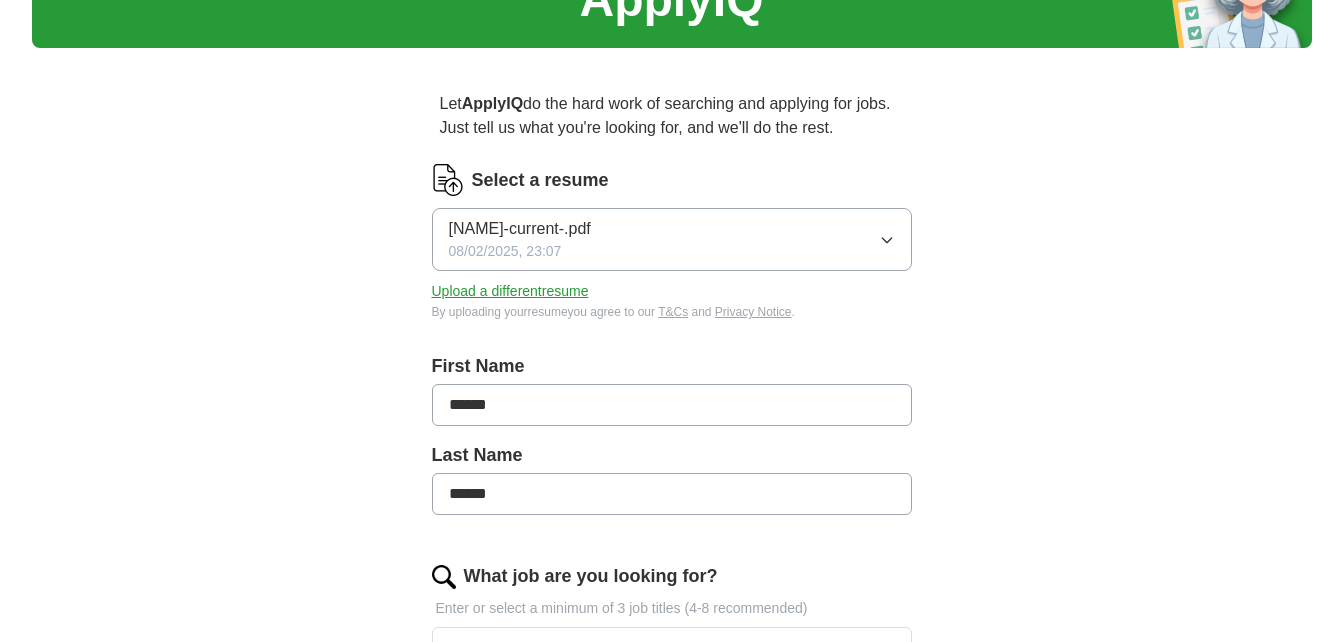 drag, startPoint x: 445, startPoint y: 519, endPoint x: 335, endPoint y: 579, distance: 125.299644 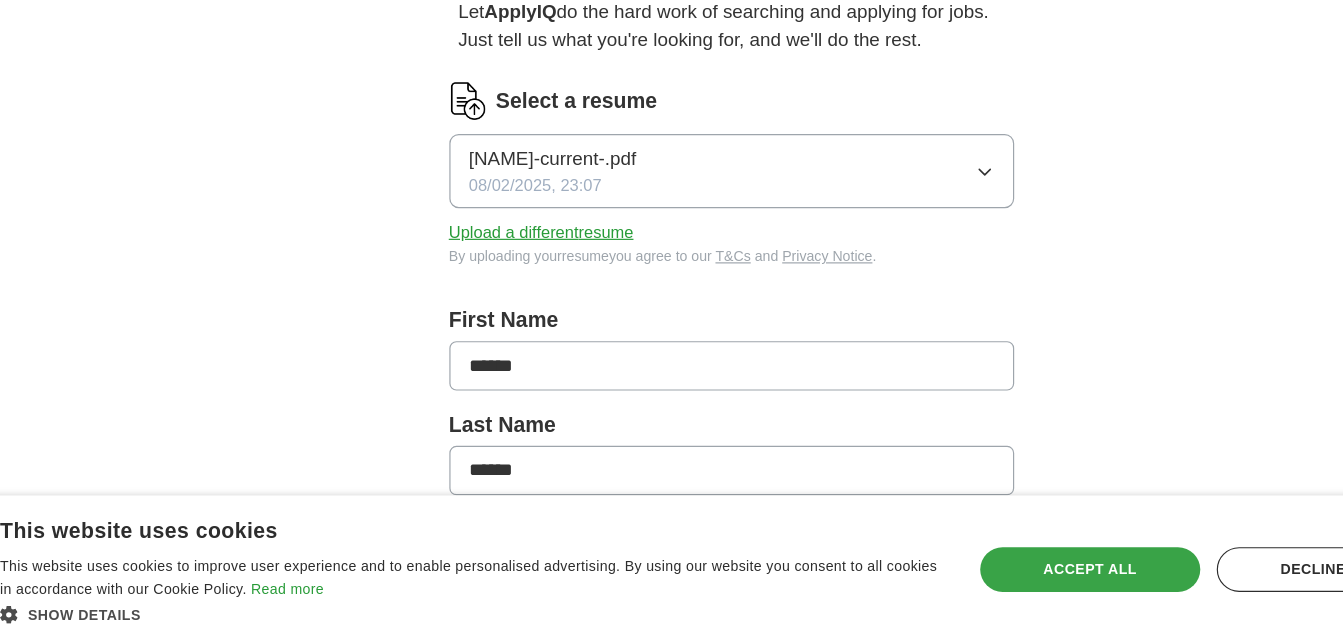 click on "Accept all" at bounding box center [976, 579] 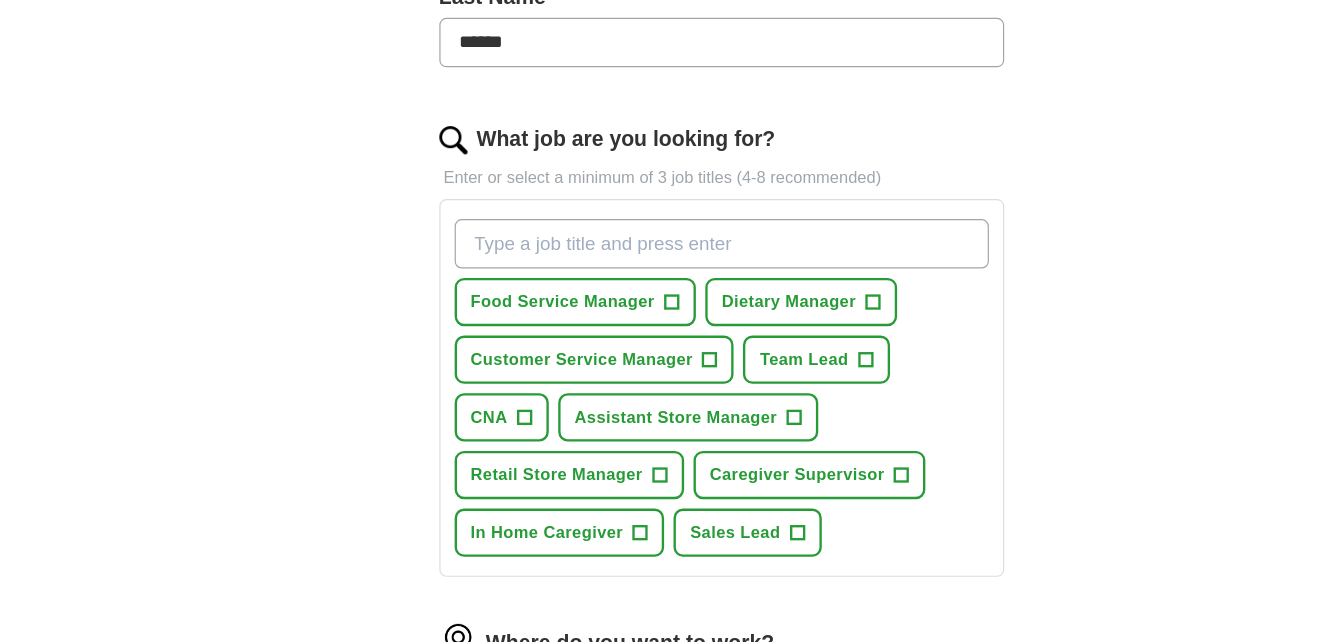 scroll, scrollTop: 472, scrollLeft: 0, axis: vertical 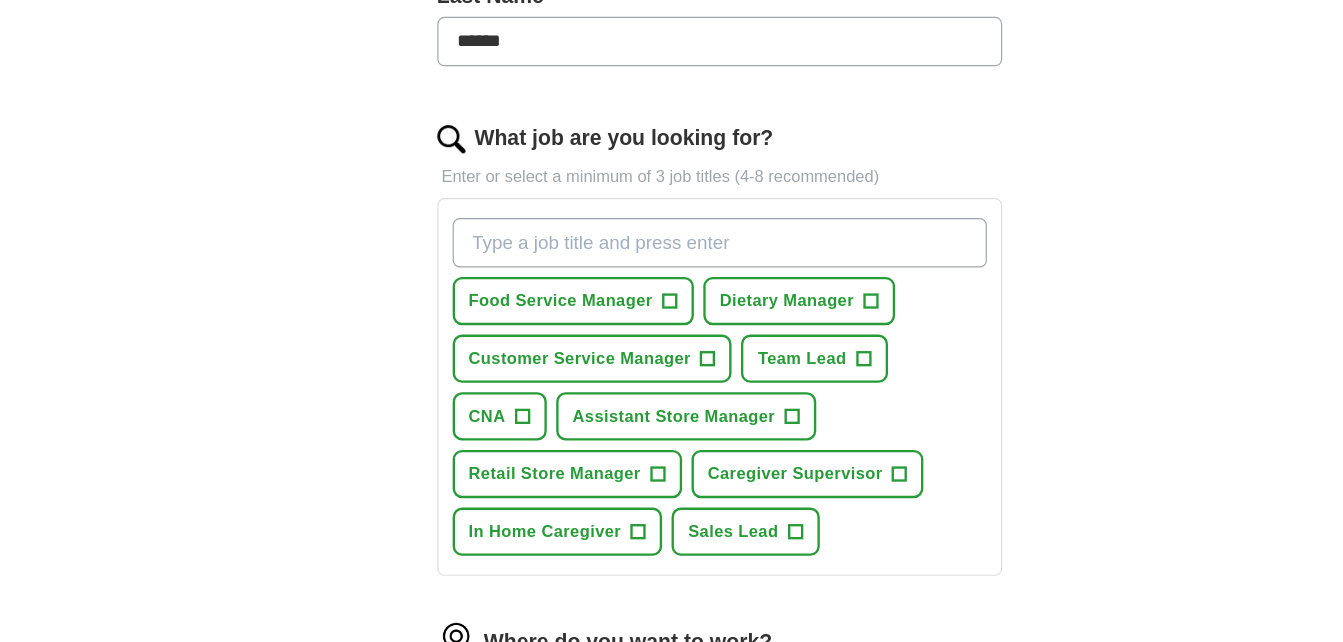drag, startPoint x: 904, startPoint y: 442, endPoint x: 914, endPoint y: 443, distance: 10.049875 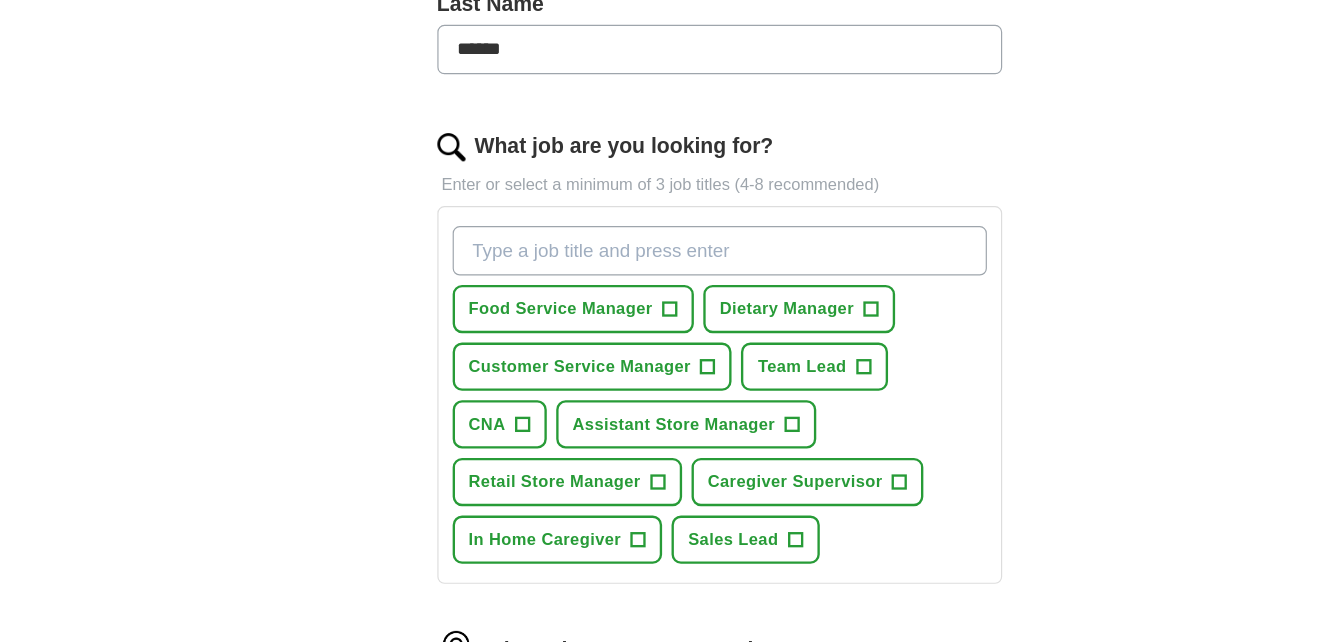 scroll, scrollTop: 560, scrollLeft: 0, axis: vertical 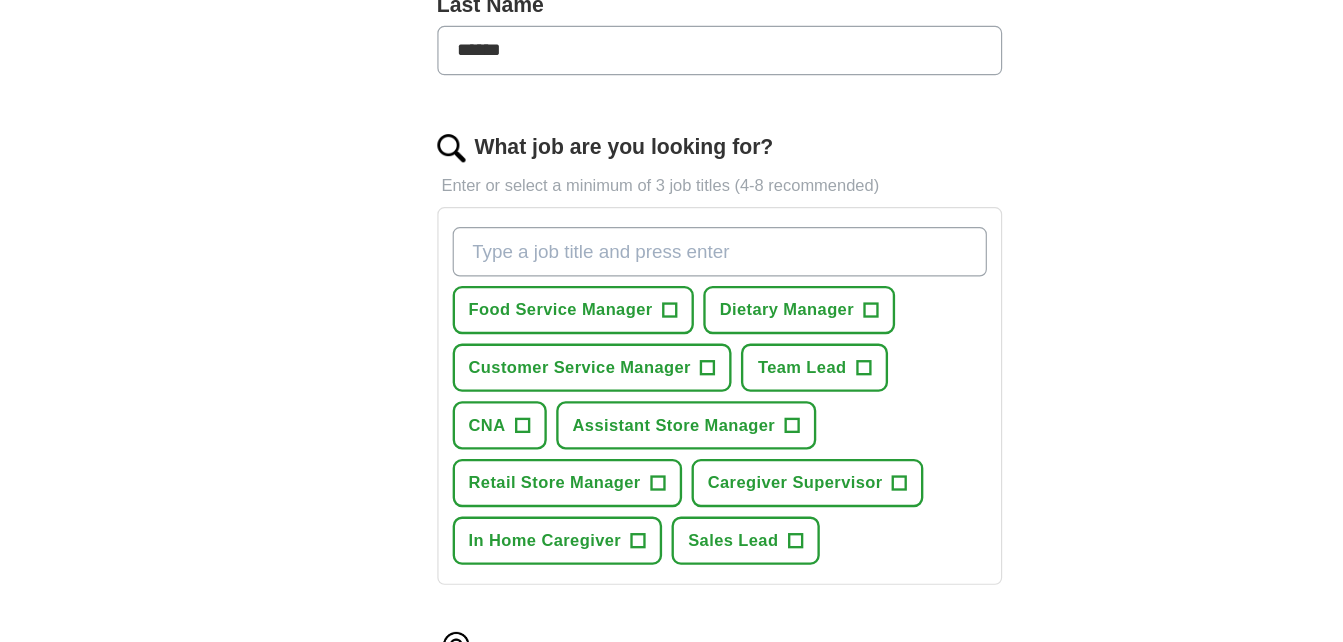 click on "What job are you looking for?" at bounding box center [672, 214] 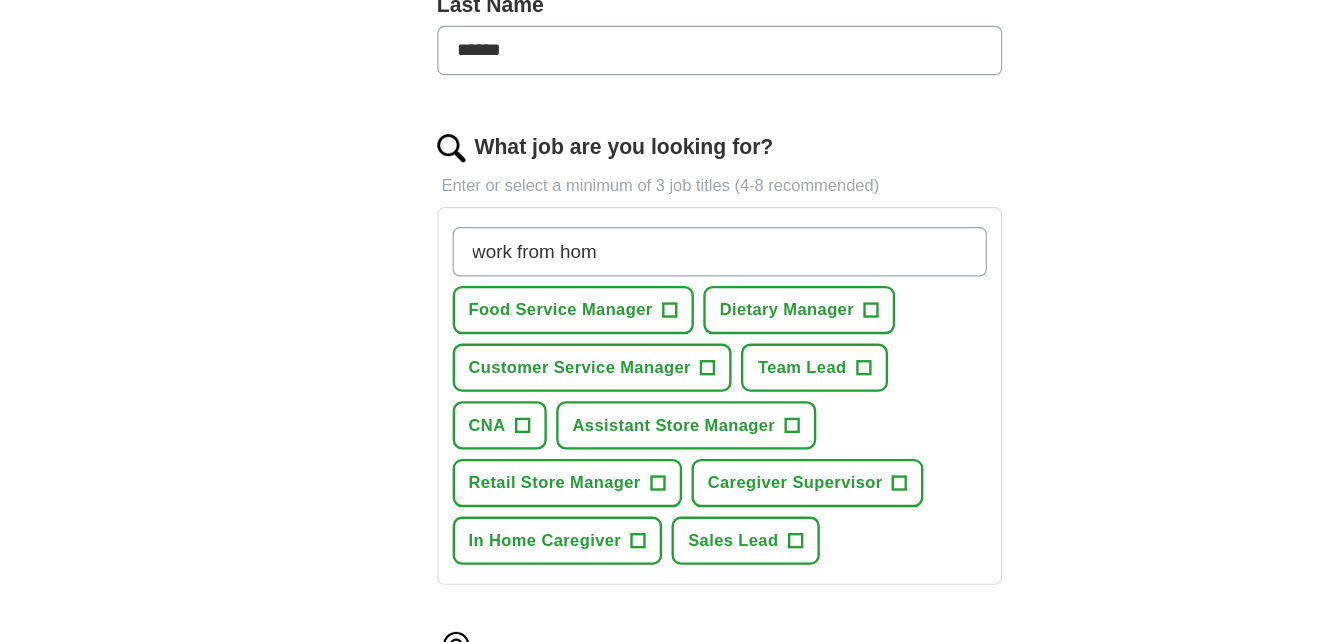 type on "work from home" 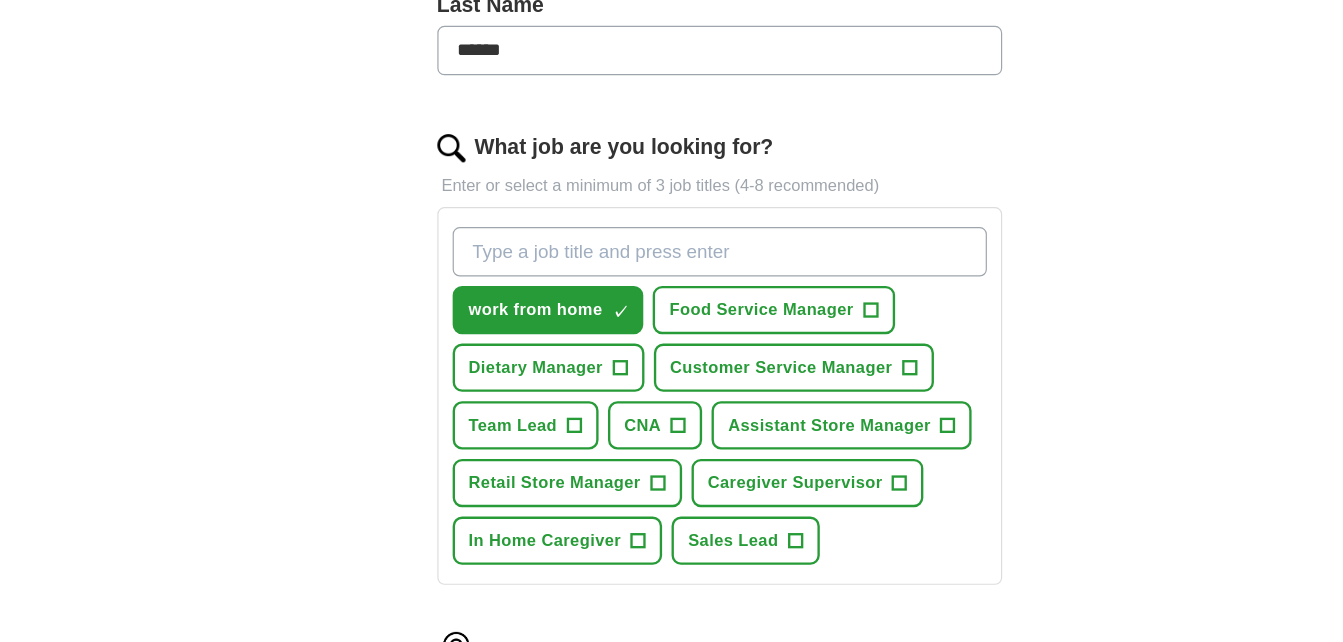click on "What job are you looking for?" at bounding box center [672, 214] 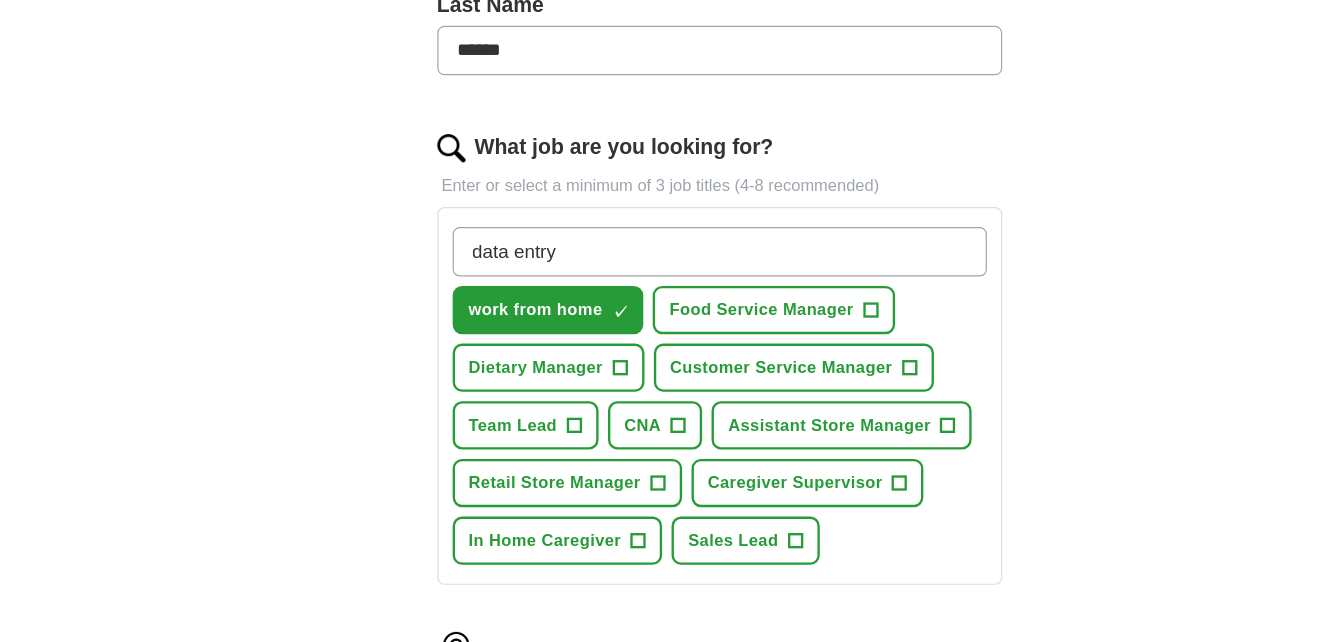 type on "data entry" 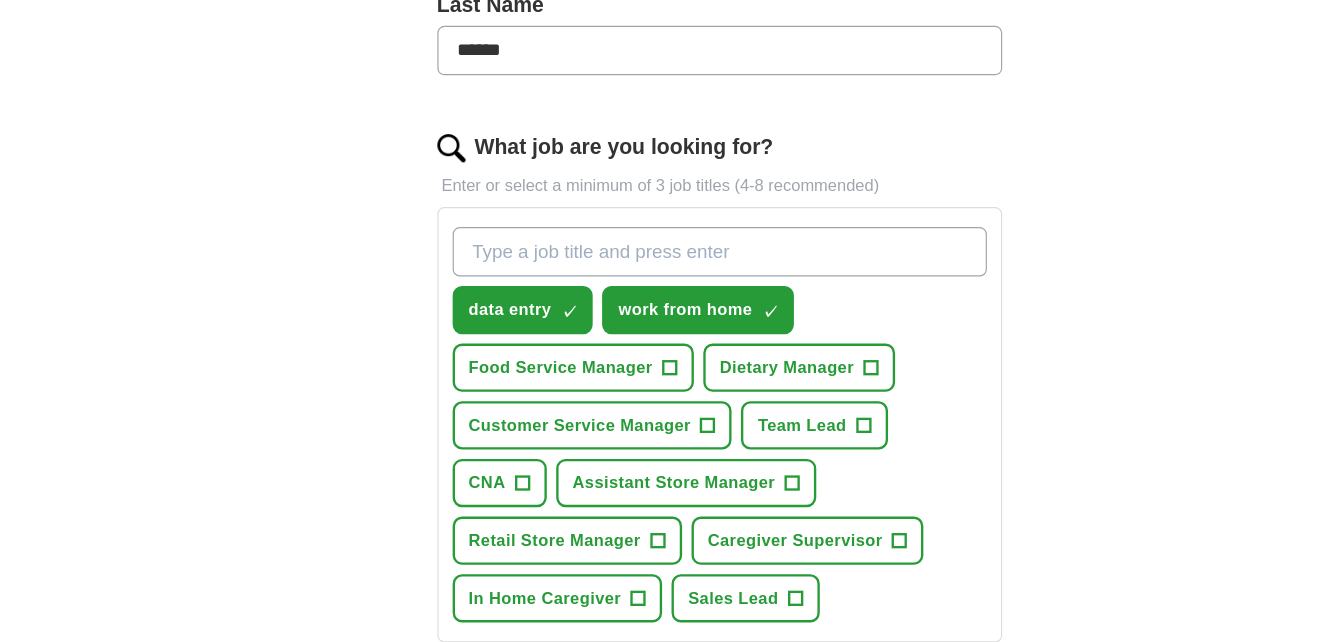 click on "What job are you looking for?" at bounding box center [672, 214] 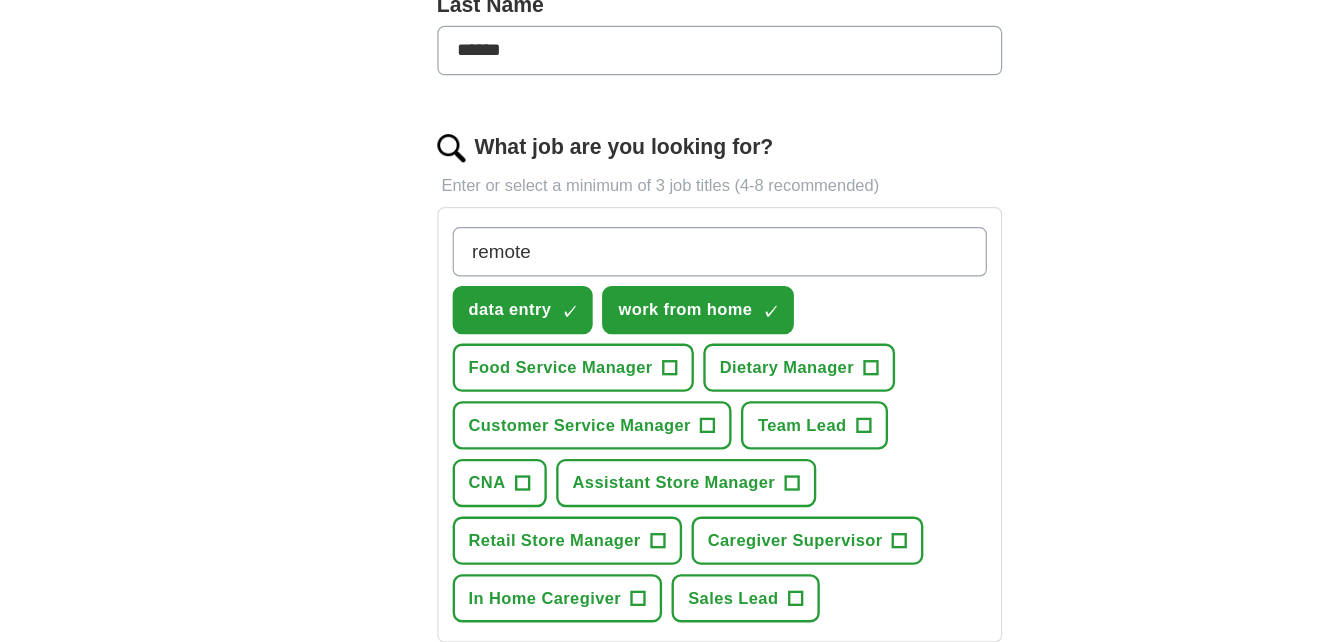 type on "remote" 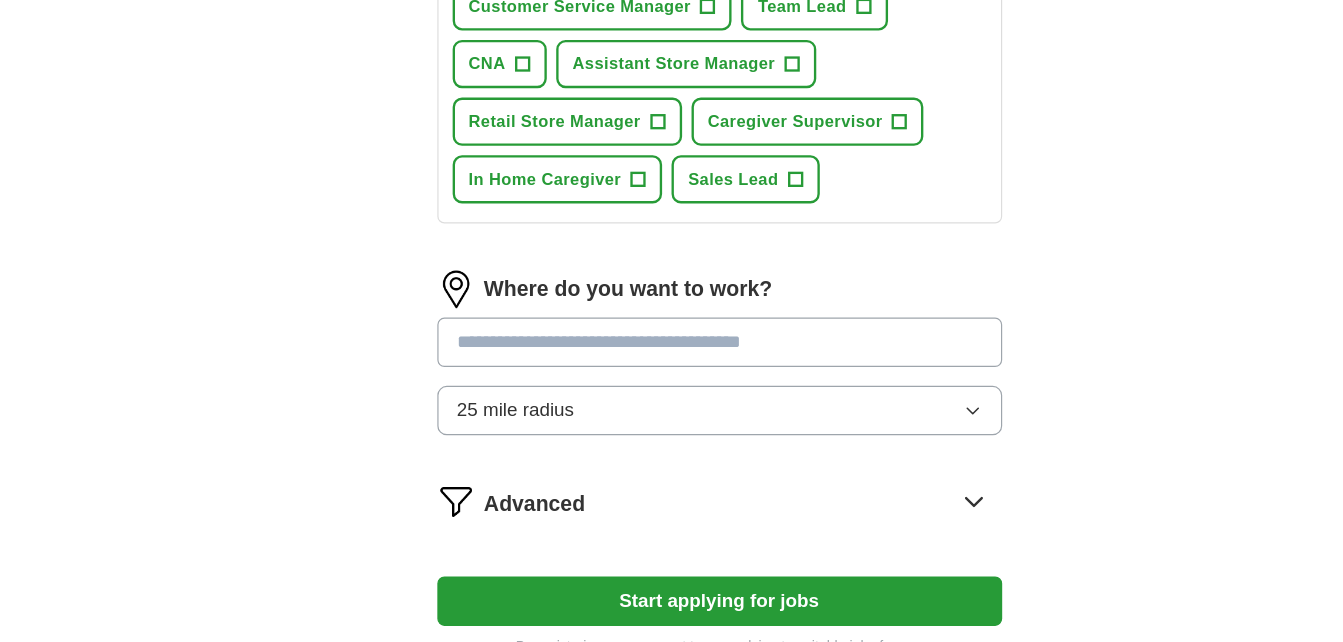 scroll, scrollTop: 821, scrollLeft: 0, axis: vertical 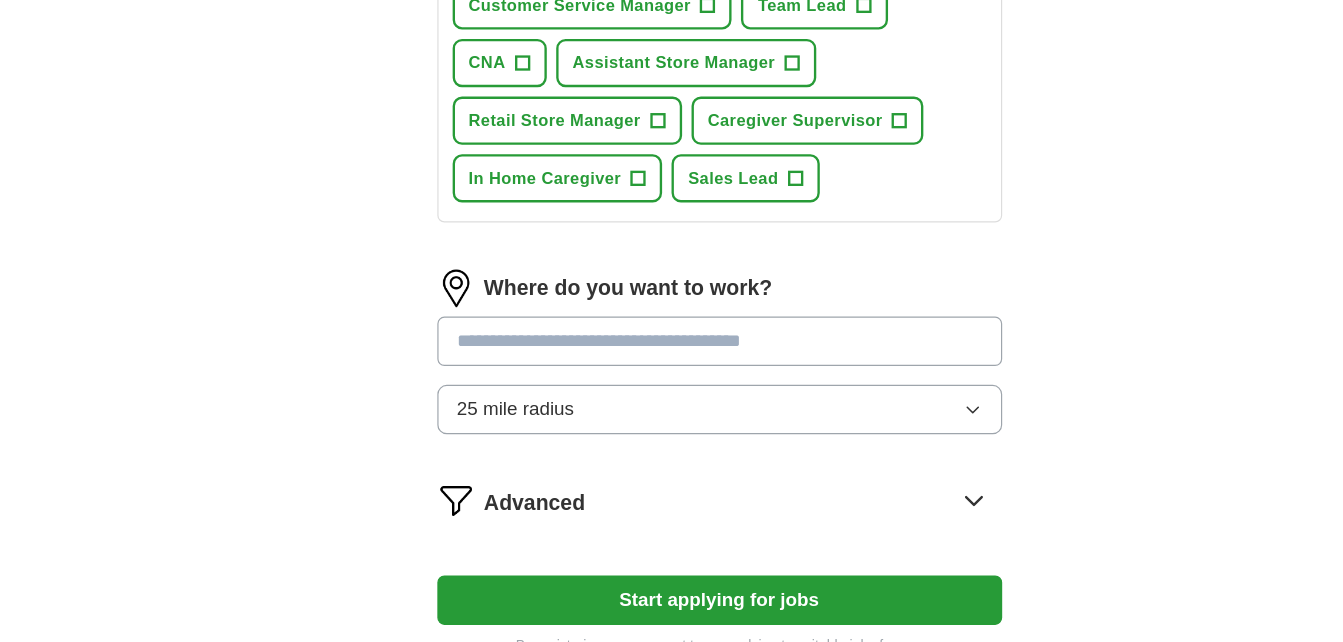 click on "25 mile radius" at bounding box center [672, 444] 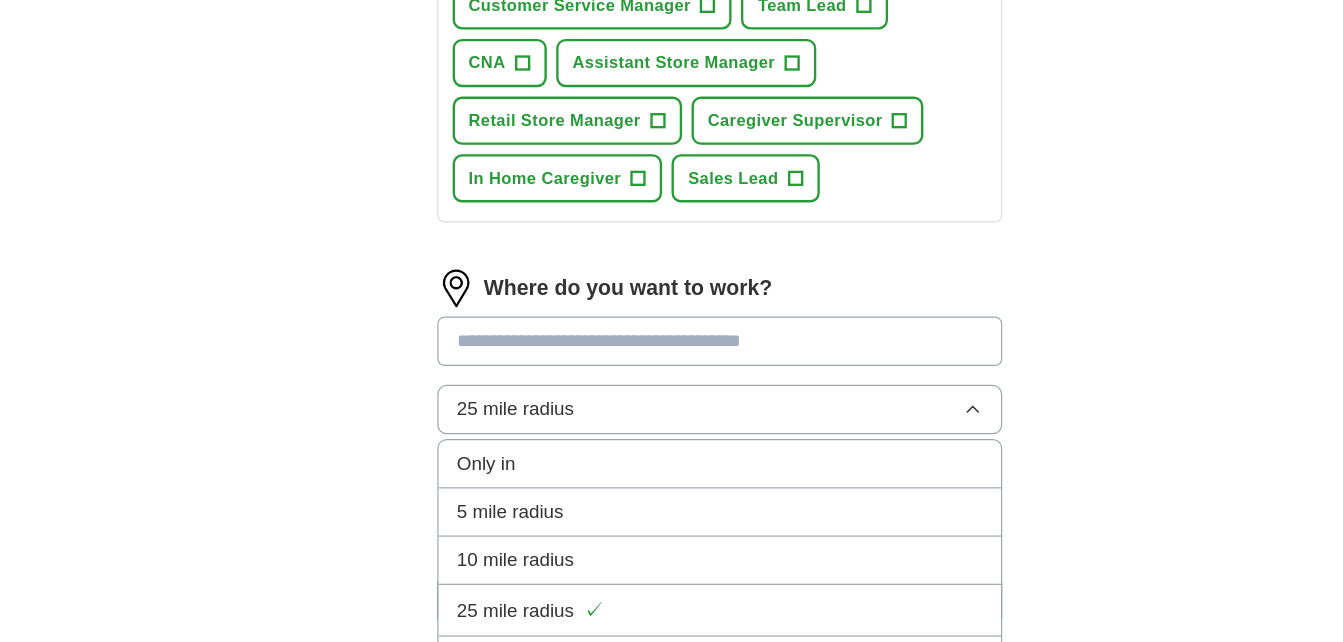 click on "Only in" at bounding box center [672, 490] 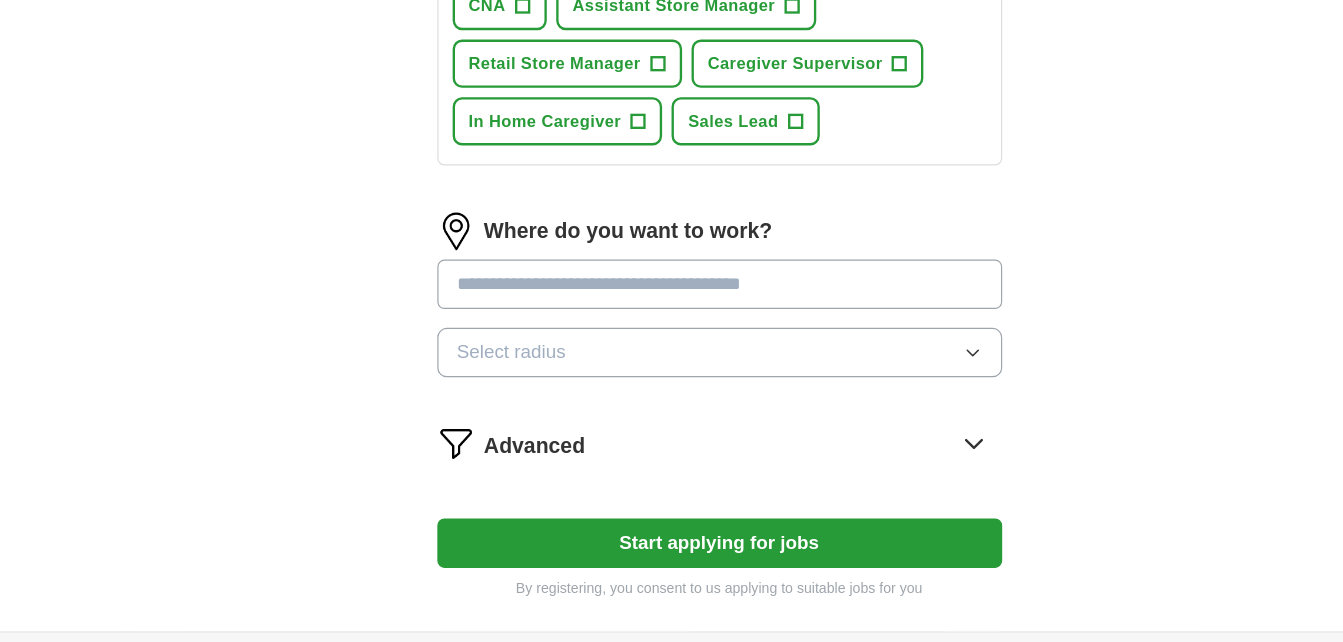 scroll, scrollTop: 873, scrollLeft: 0, axis: vertical 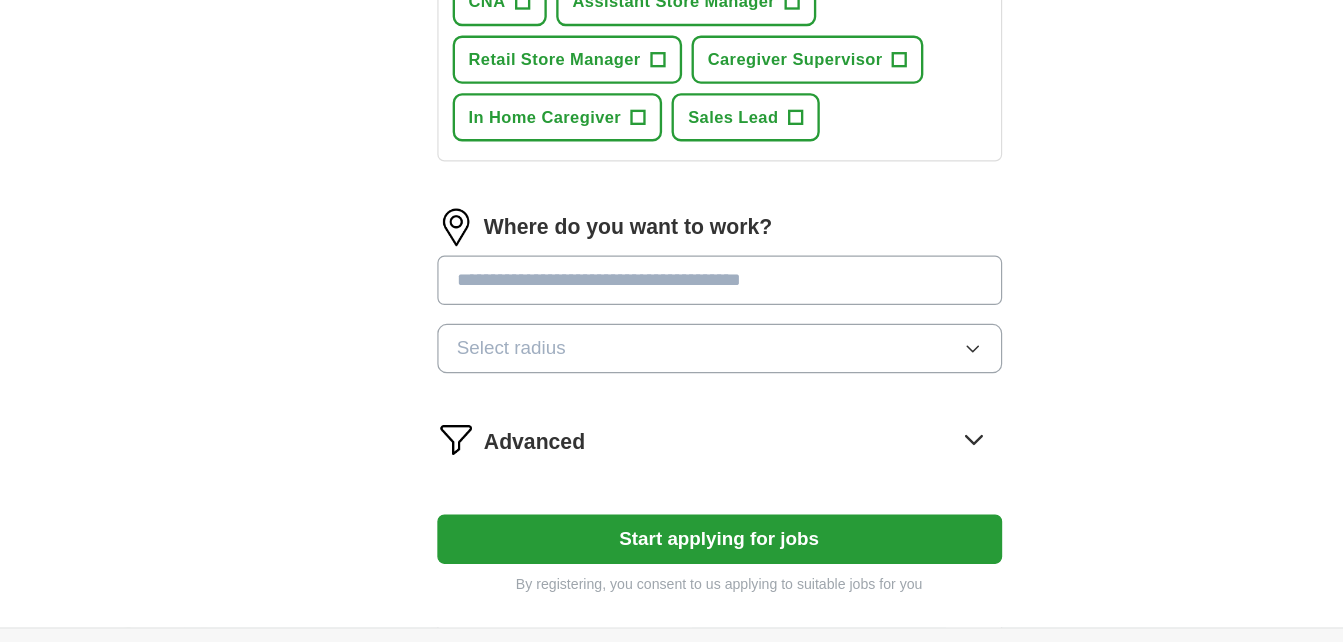 click on "Select radius" at bounding box center [672, 392] 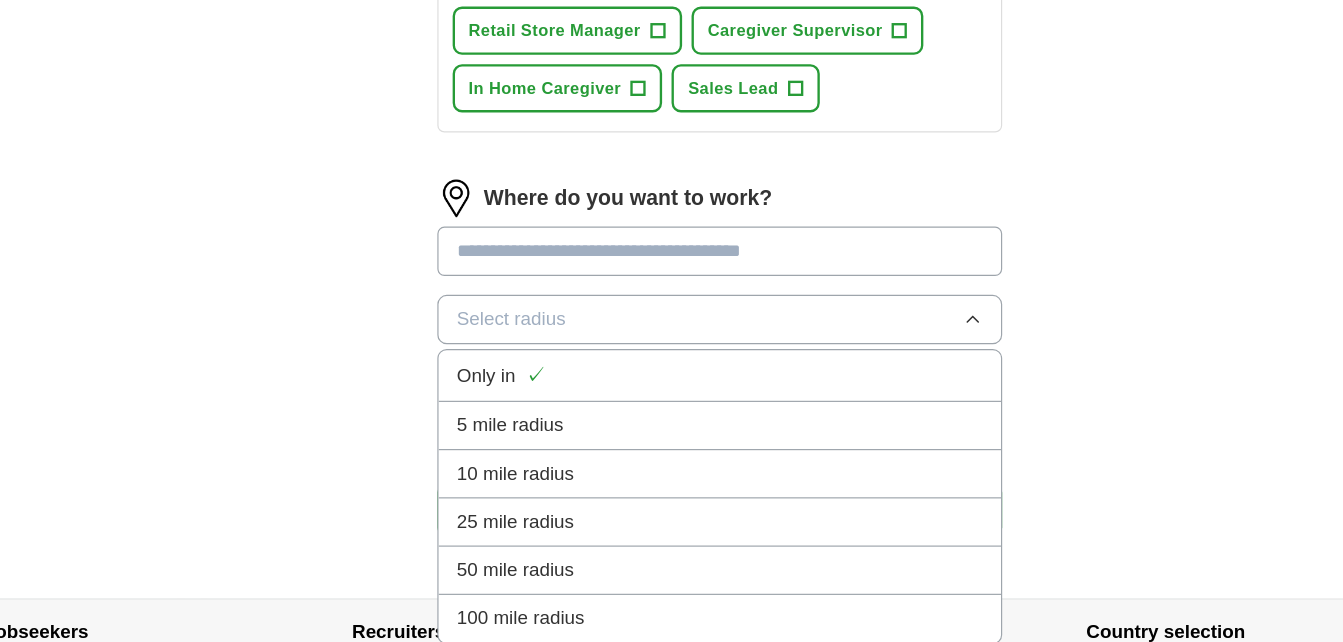 scroll, scrollTop: 898, scrollLeft: 0, axis: vertical 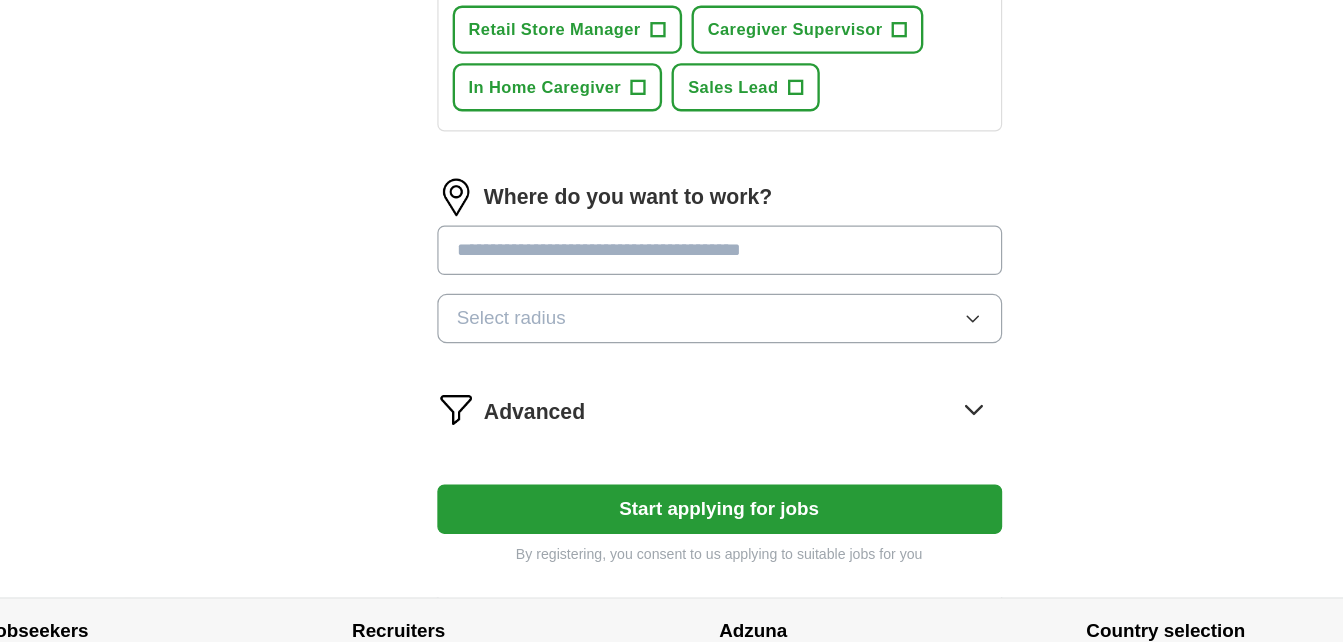click on "Let  ApplyIQ  do the hard work of searching and applying for jobs. Just tell us what you're looking for, and we'll do the rest. Select a resume [NAME]-current-.pdf 08/02/2025, 23:07 Upload a different  resume By uploading your  resume  you agree to our   T&Cs   and   Privacy Notice . First Name ****** Last Name ****** What job are you looking for? Enter or select a minimum of 3 job titles (4-8 recommended) remote  ✓ × data entry  ✓ × work from home ✓ × Food Service Manager + Dietary Manager + Customer Service Manager + Team Lead + CNA + Assistant Store Manager + Retail Store Manager + Caregiver Supervisor + In Home Caregiver + Sales Lead + Where do you want to work? Select radius Advanced Start applying for jobs By registering, you consent to us applying to suitable jobs for you" at bounding box center [672, -61] 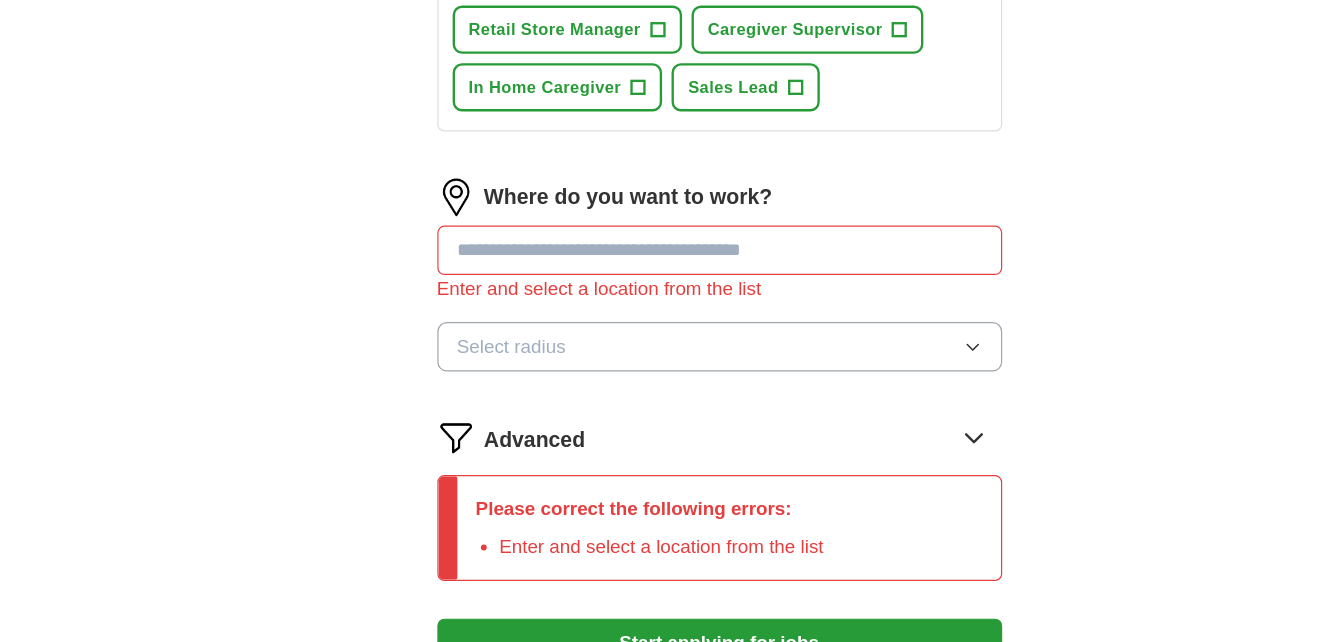 click on "Select radius" at bounding box center [672, 391] 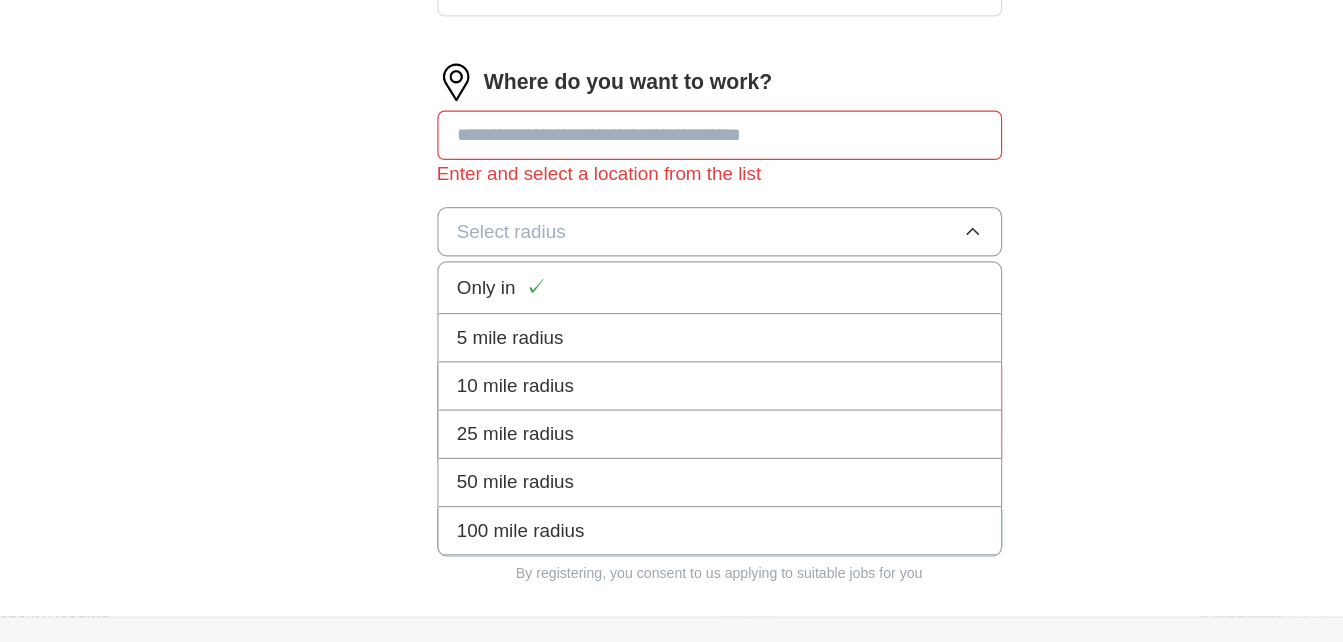 scroll, scrollTop: 1035, scrollLeft: 0, axis: vertical 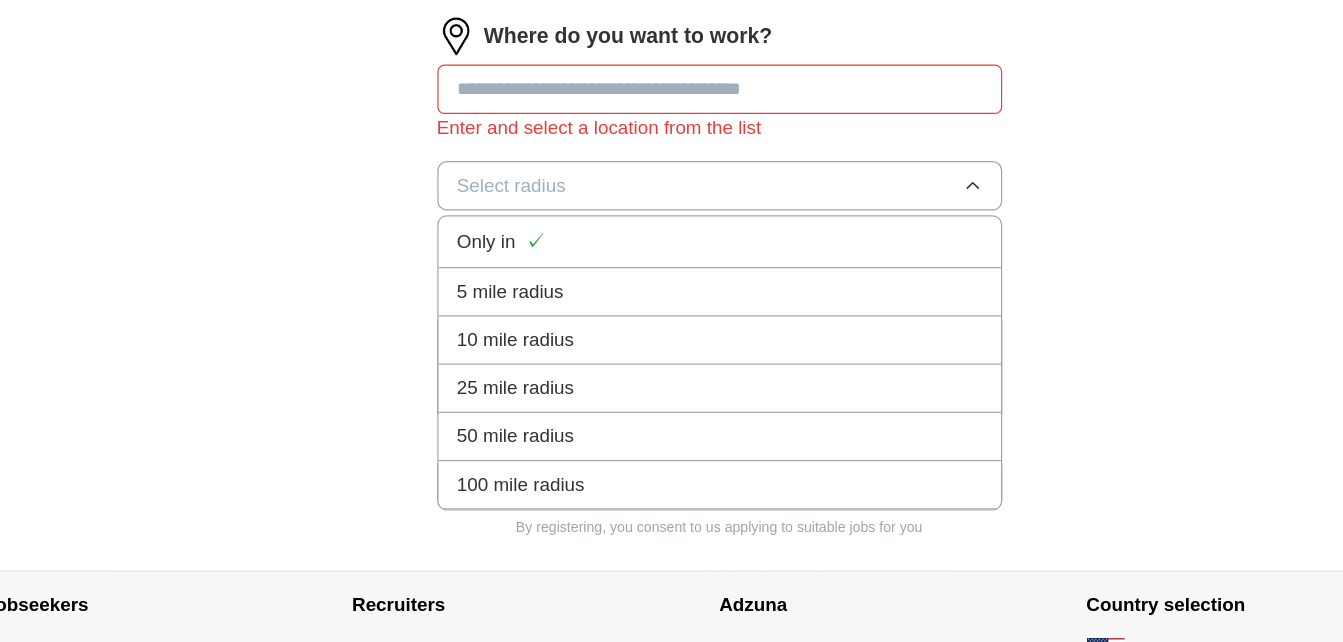 type 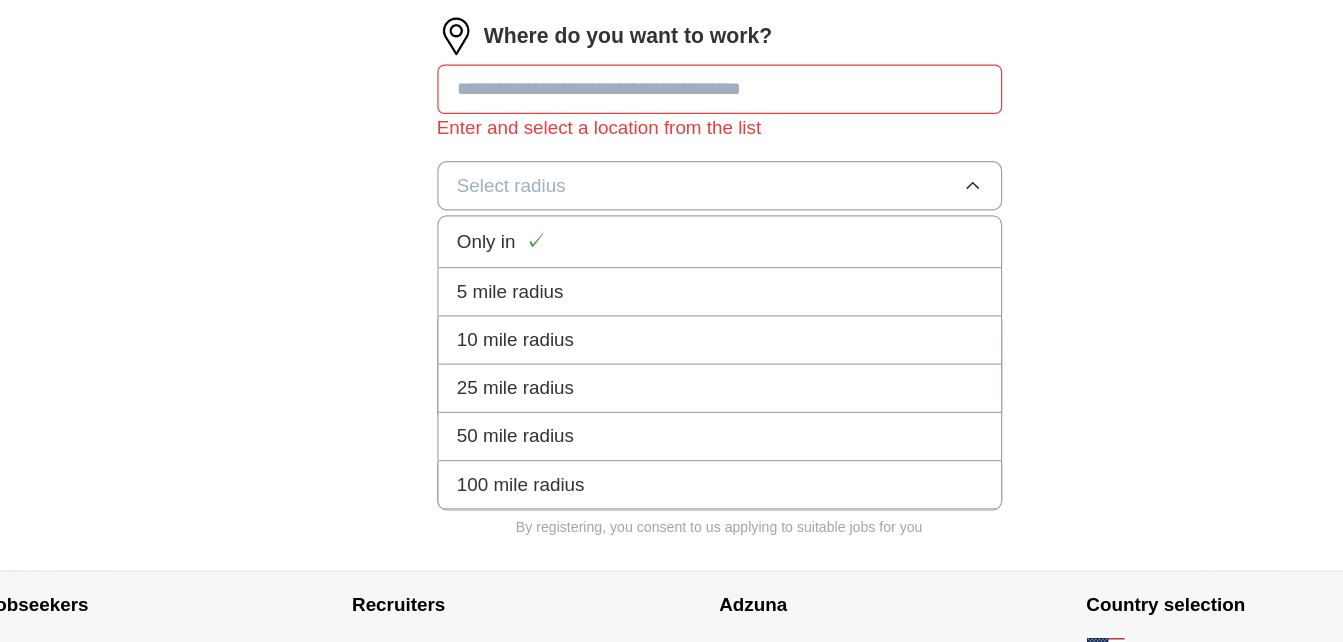 click on "100 mile radius" at bounding box center [672, 508] 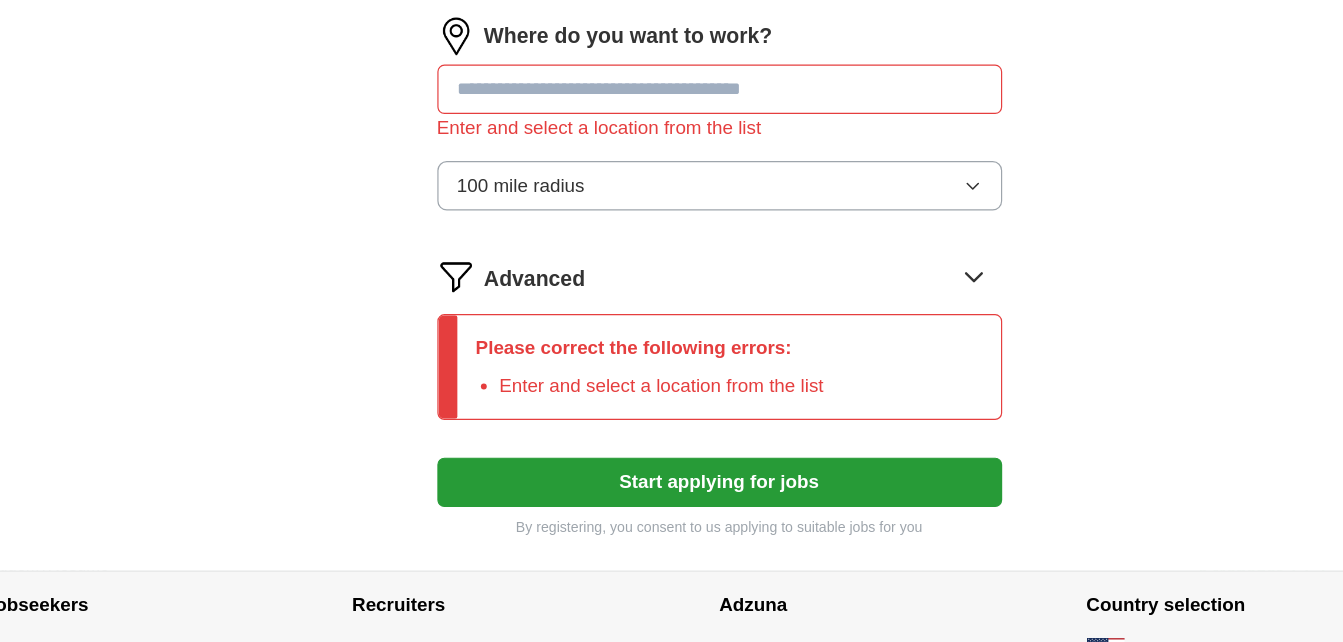 click at bounding box center [672, 172] 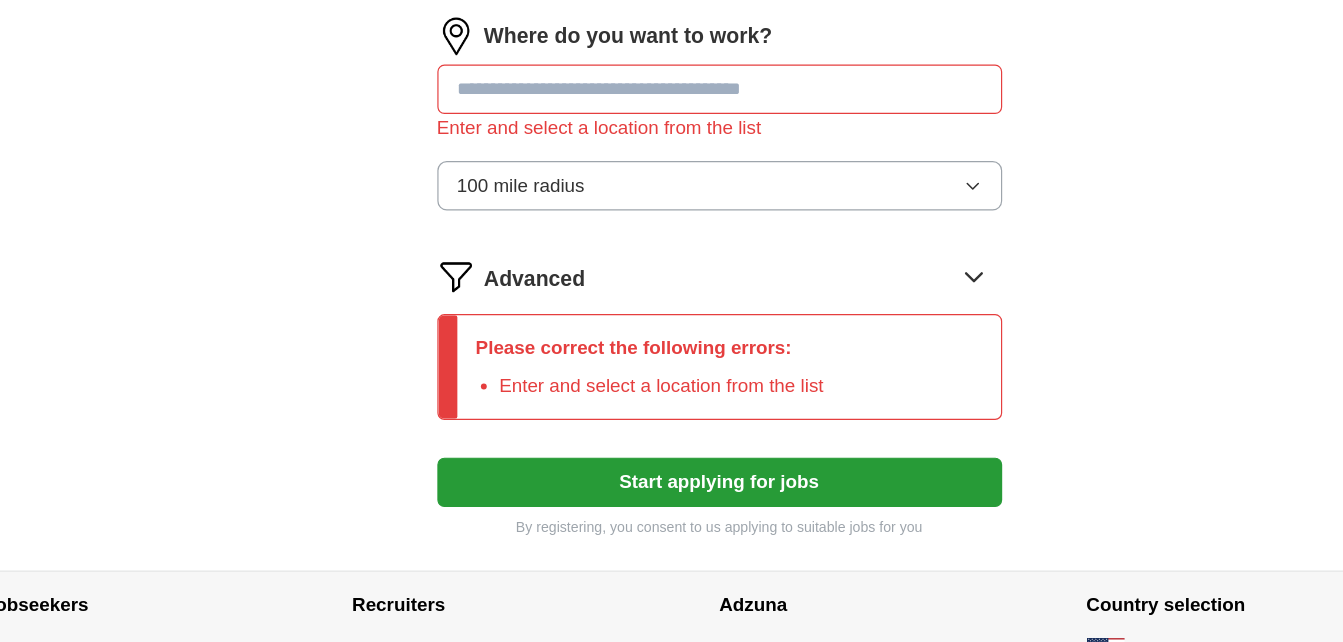 click at bounding box center (672, 172) 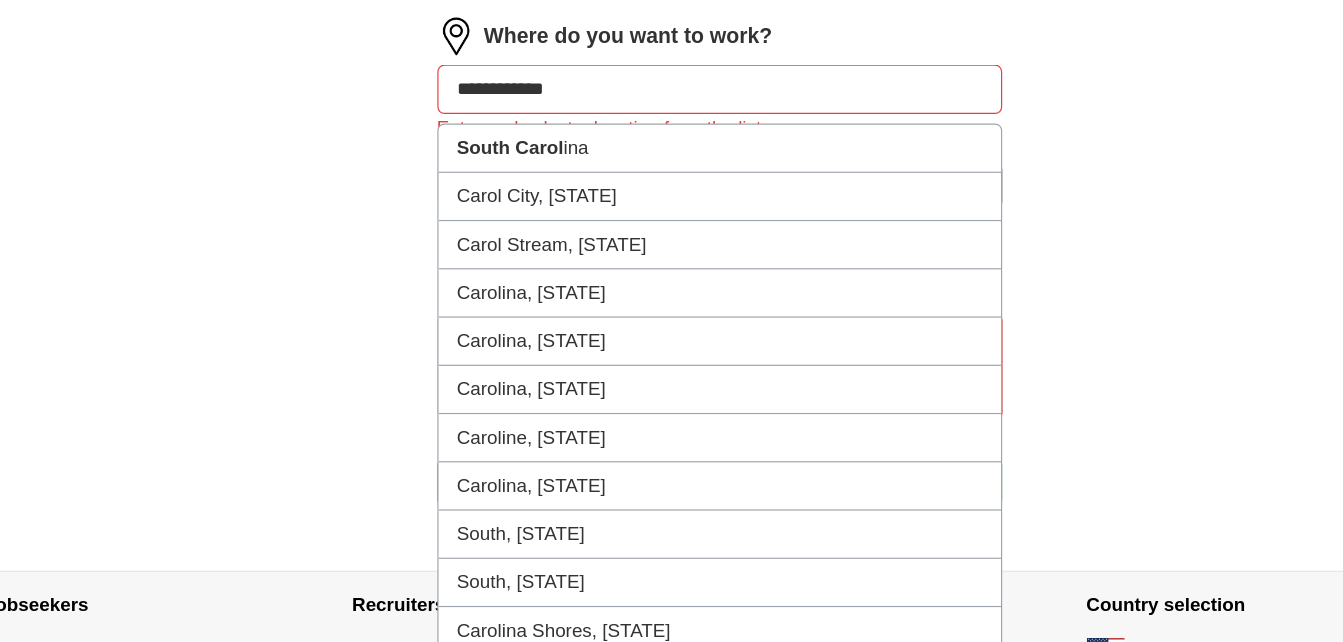 type on "**********" 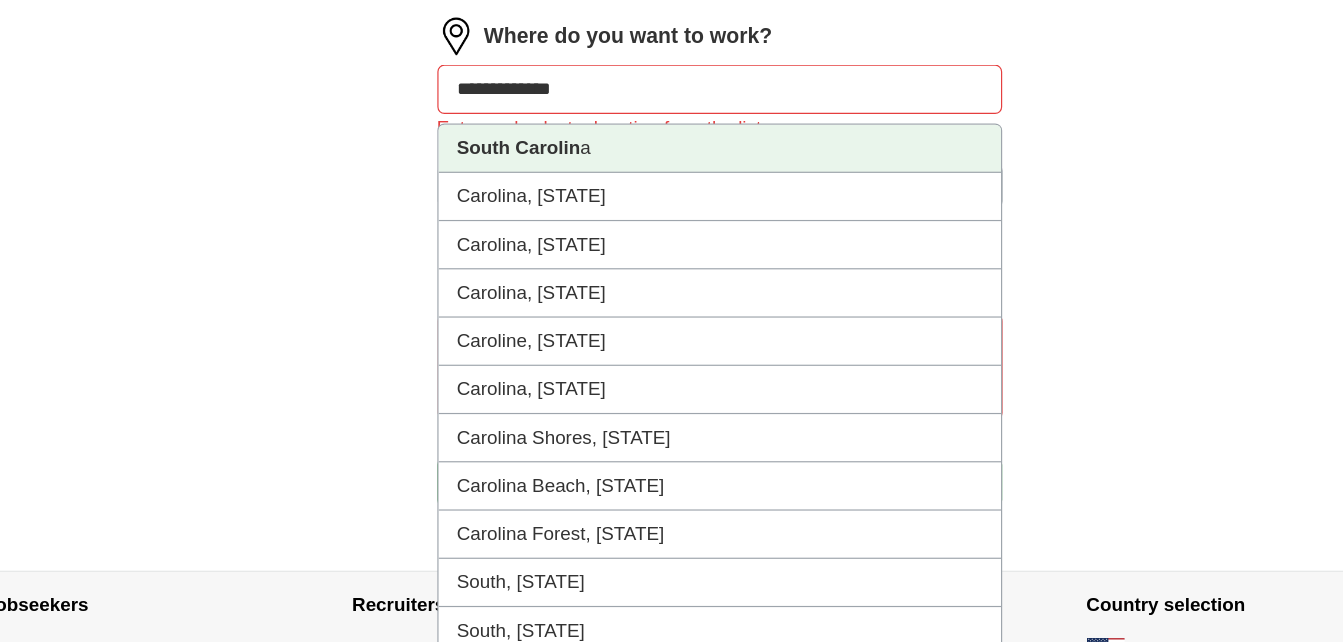 click on "South Carolin a" at bounding box center [672, 222] 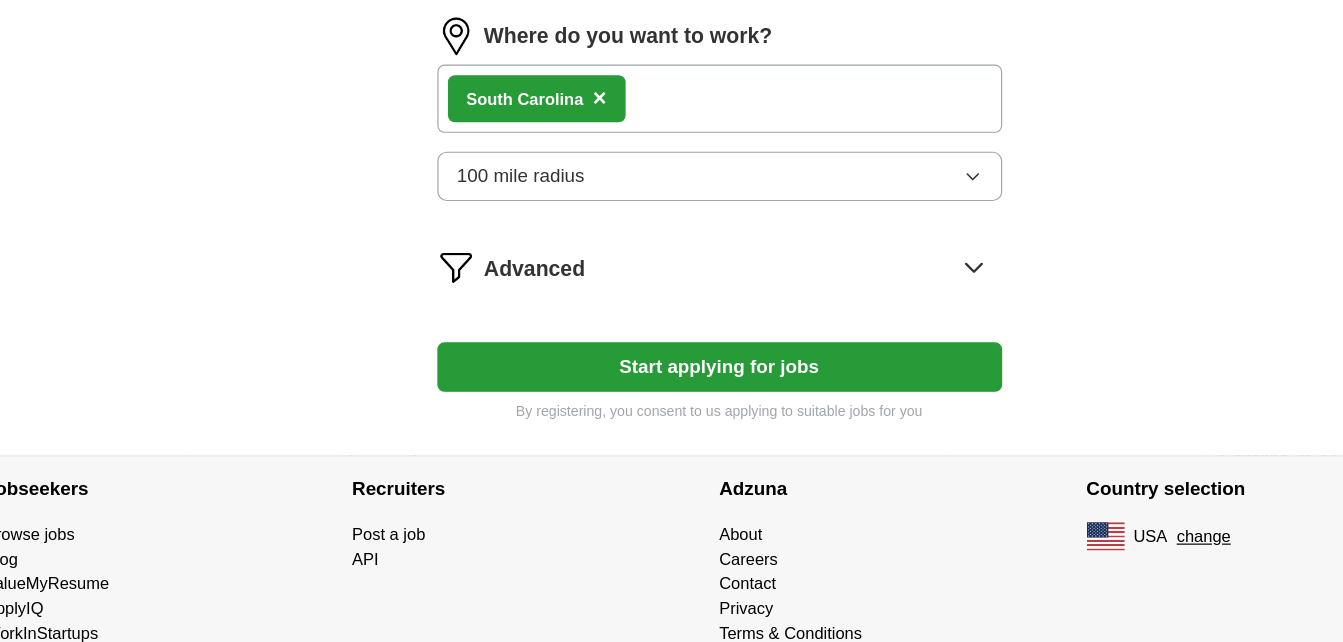 drag, startPoint x: 634, startPoint y: 221, endPoint x: 633, endPoint y: 239, distance: 18.027756 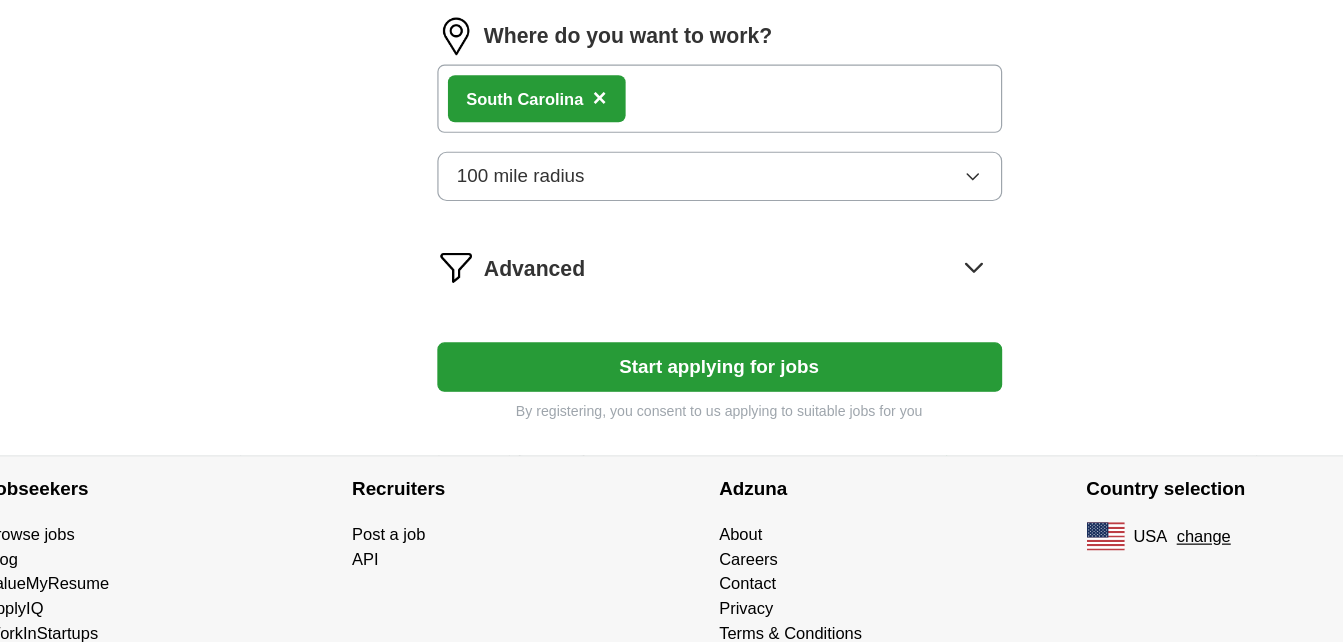 drag, startPoint x: 634, startPoint y: 267, endPoint x: 642, endPoint y: 252, distance: 17 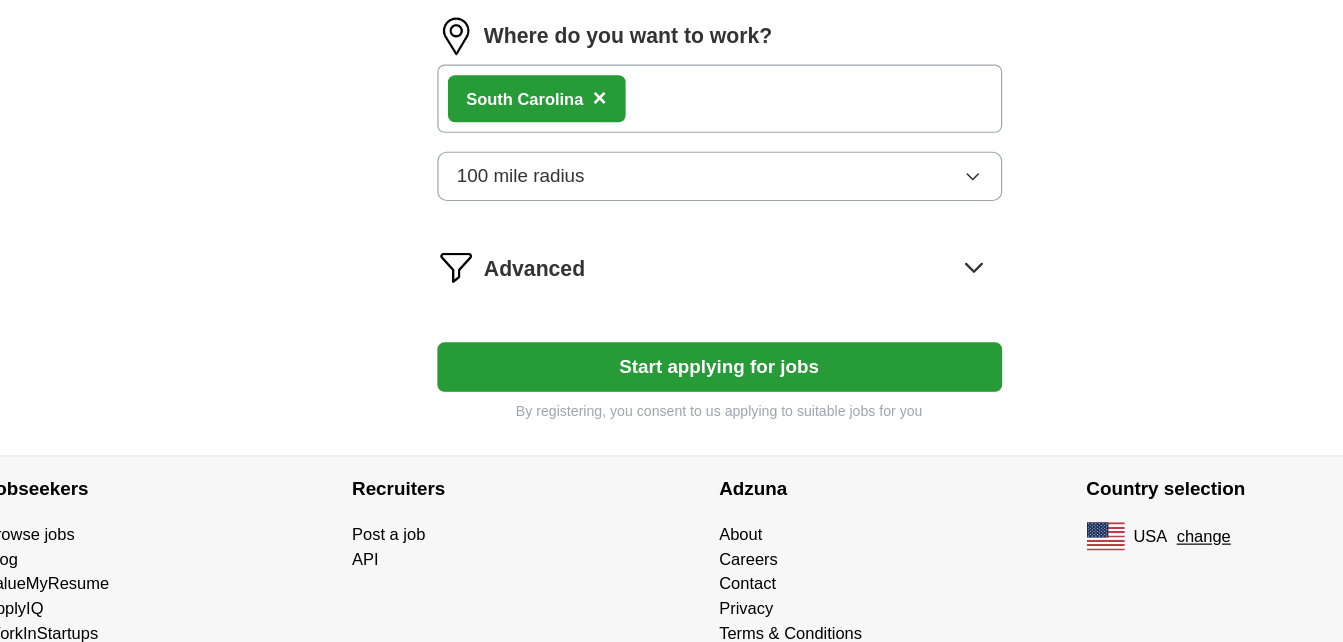 scroll, scrollTop: 1053, scrollLeft: 0, axis: vertical 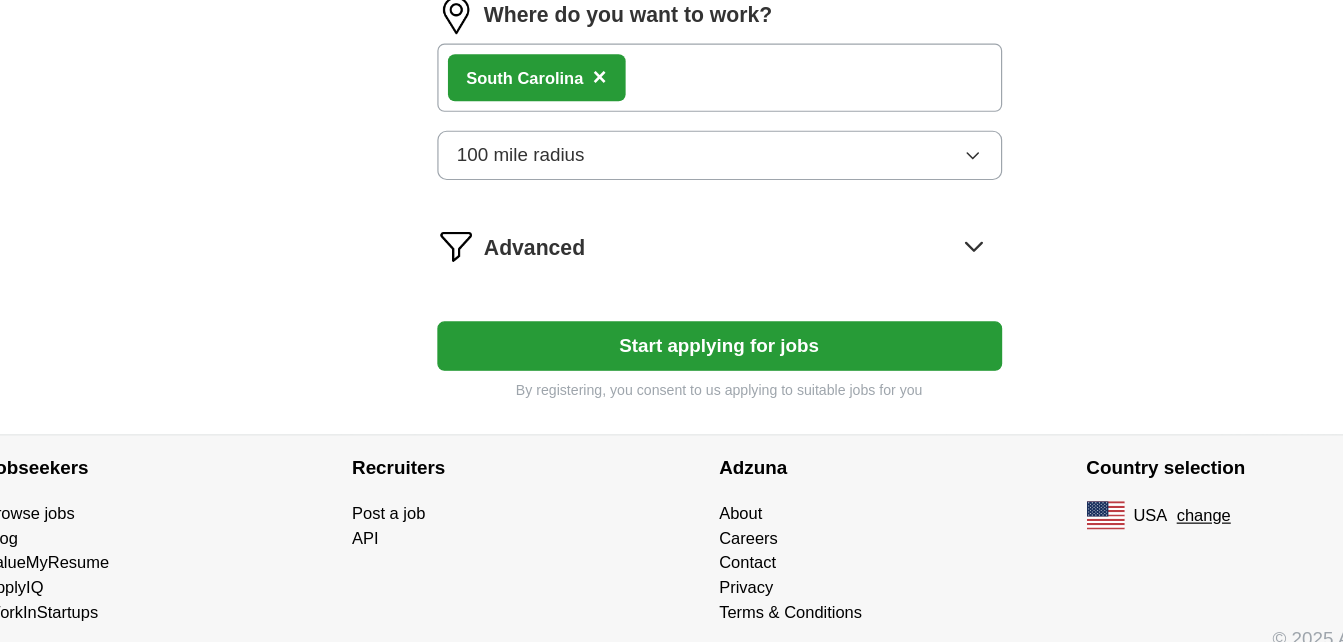 click on "100 mile radius" at bounding box center (672, 228) 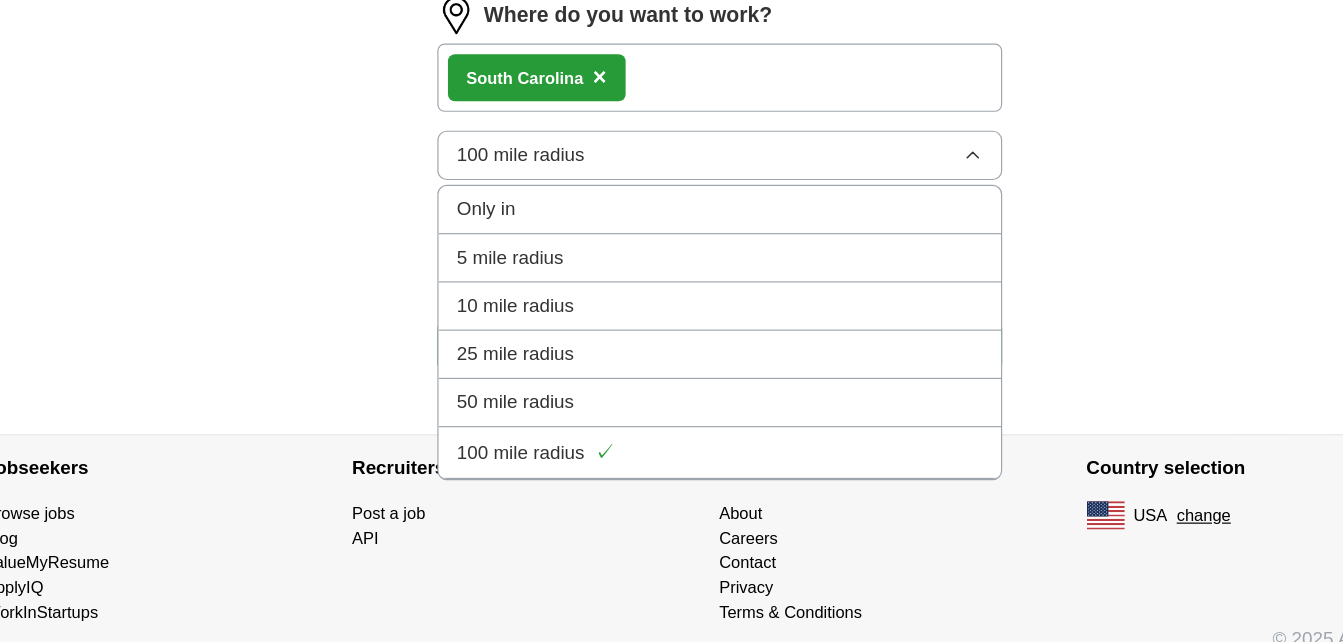 click on "Only in" at bounding box center [672, 274] 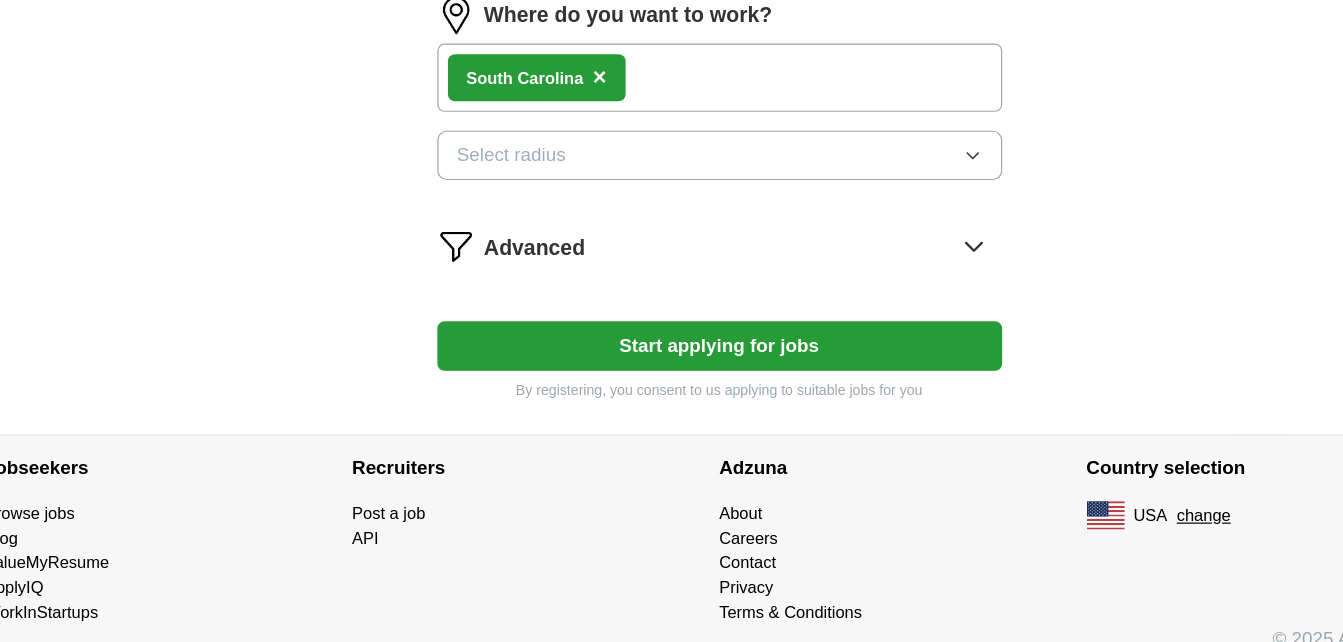 scroll, scrollTop: 1078, scrollLeft: 0, axis: vertical 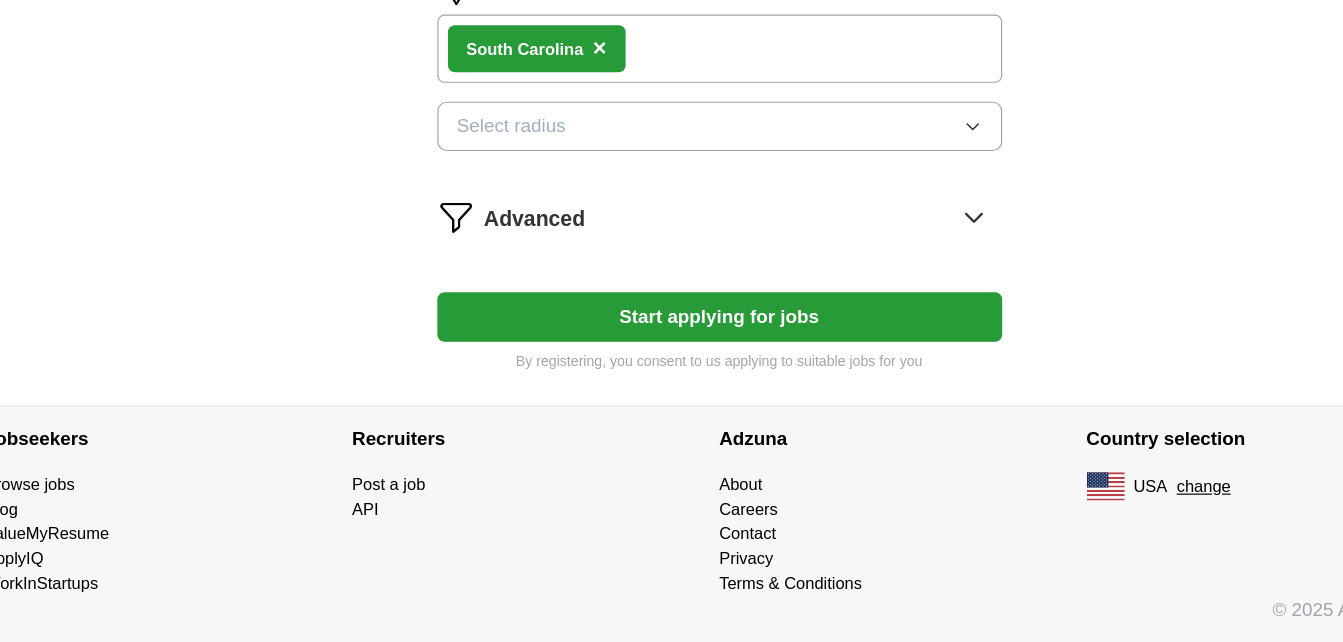click on "Advanced" at bounding box center (692, 280) 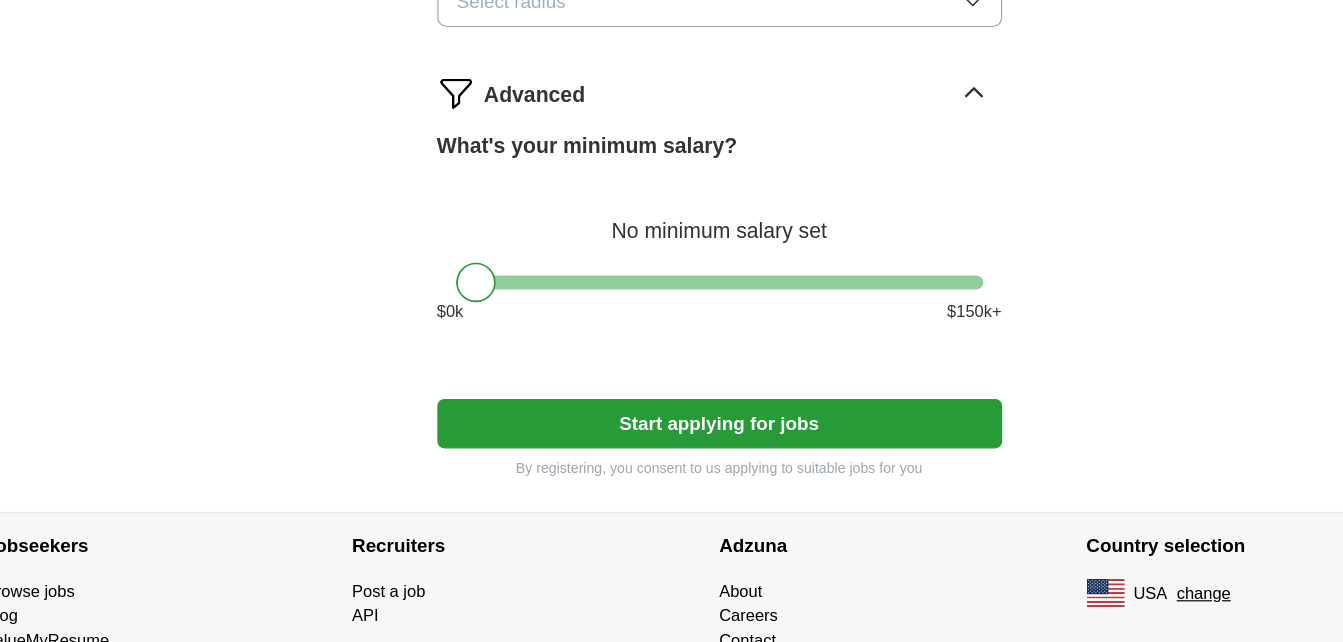 scroll, scrollTop: 1184, scrollLeft: 0, axis: vertical 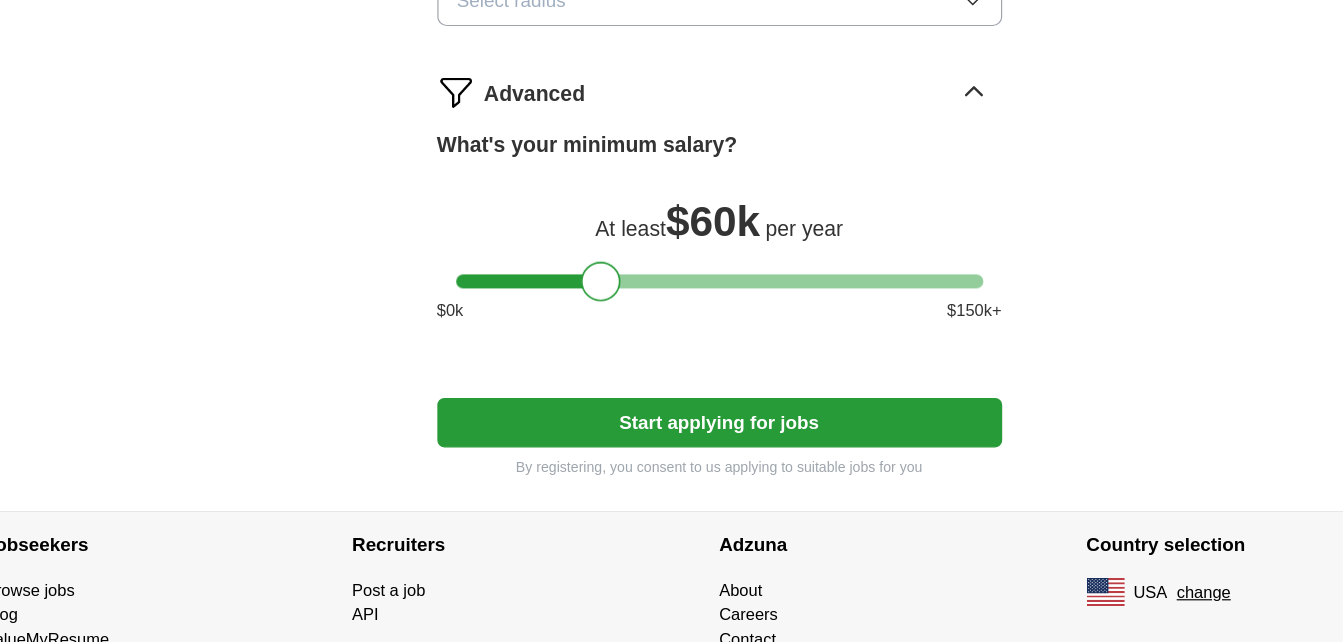 drag, startPoint x: 463, startPoint y: 327, endPoint x: 570, endPoint y: 343, distance: 108.18965 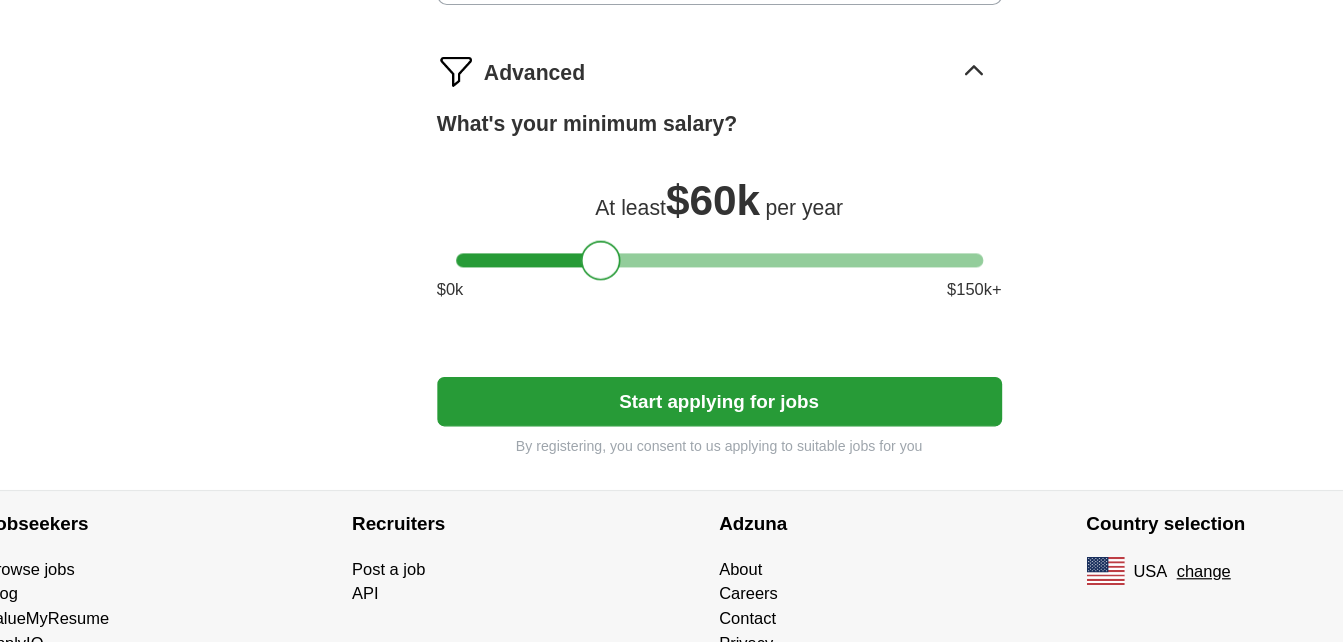scroll, scrollTop: 1203, scrollLeft: 0, axis: vertical 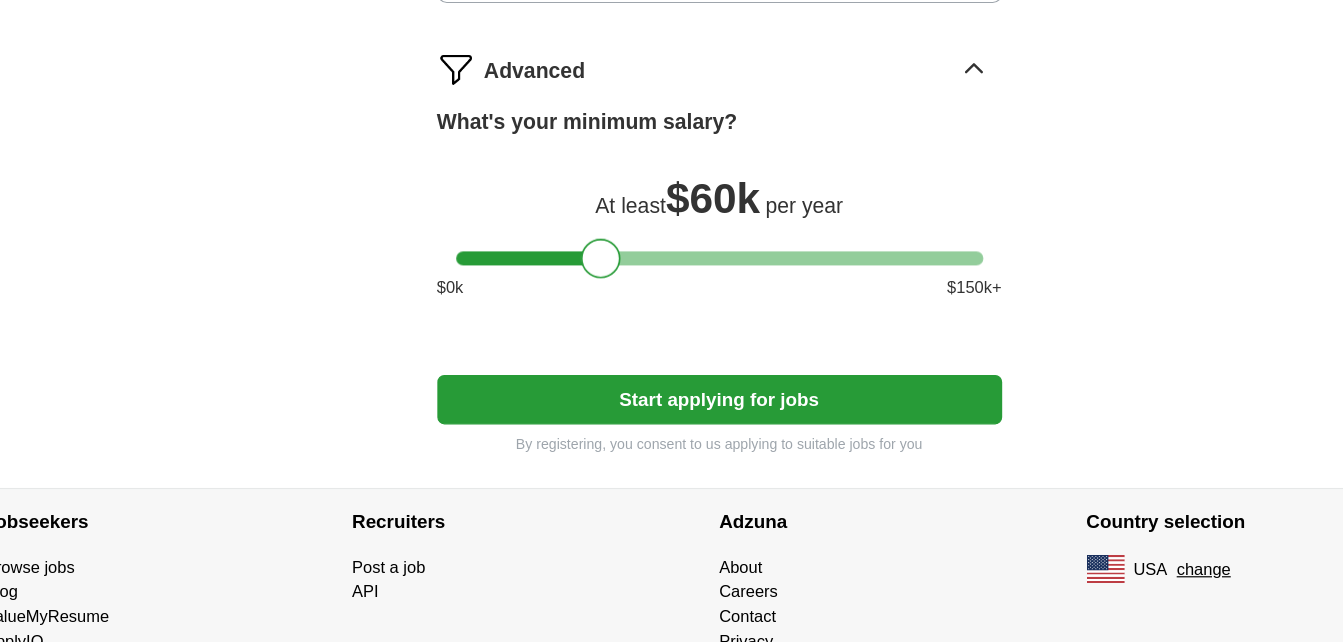 click at bounding box center [571, 316] 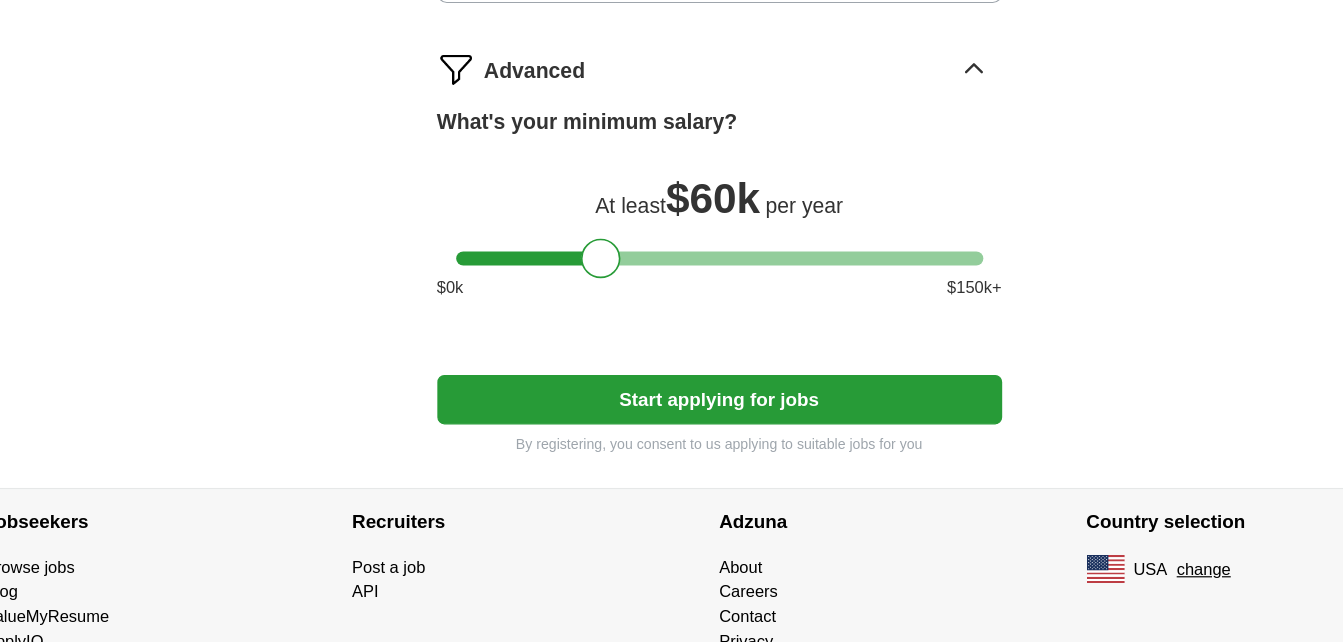 click on "Start applying for jobs" at bounding box center [672, 436] 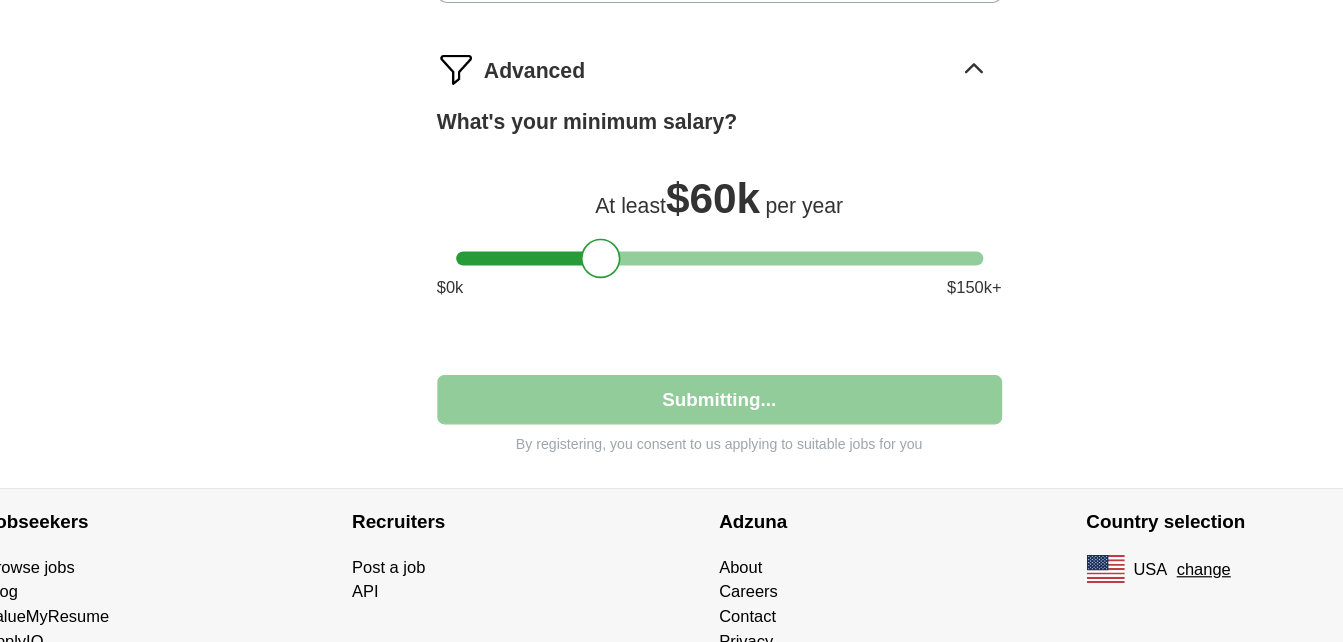 select on "**" 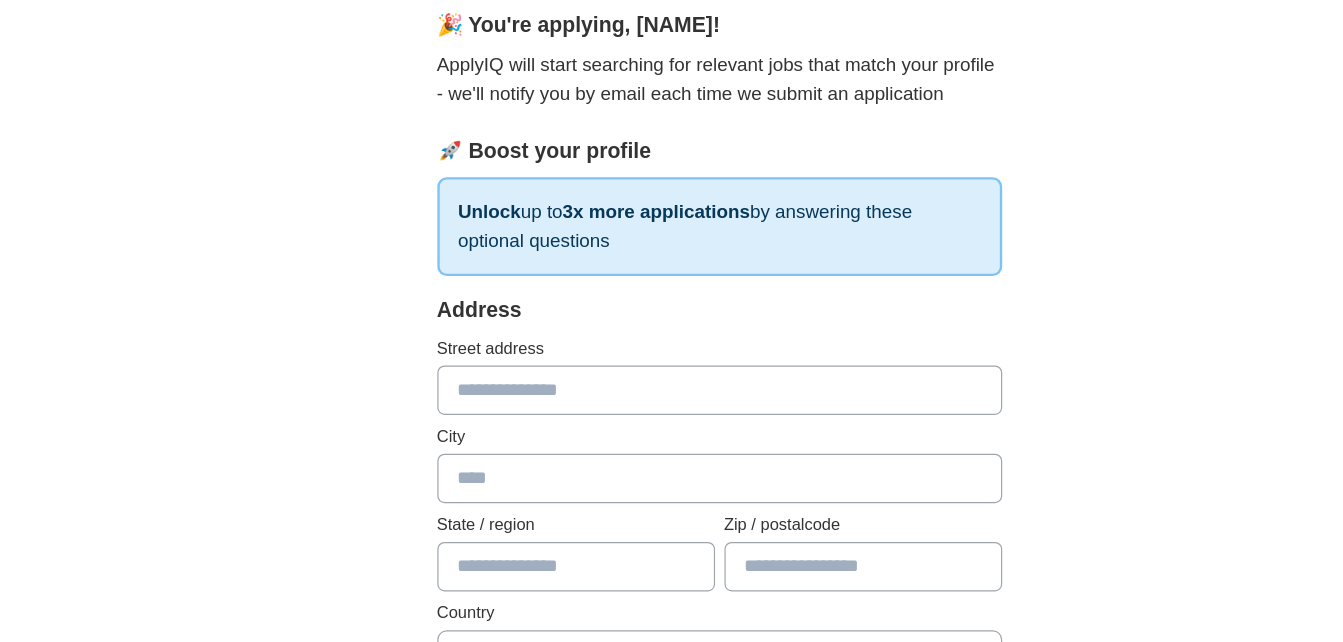 scroll, scrollTop: 89, scrollLeft: 0, axis: vertical 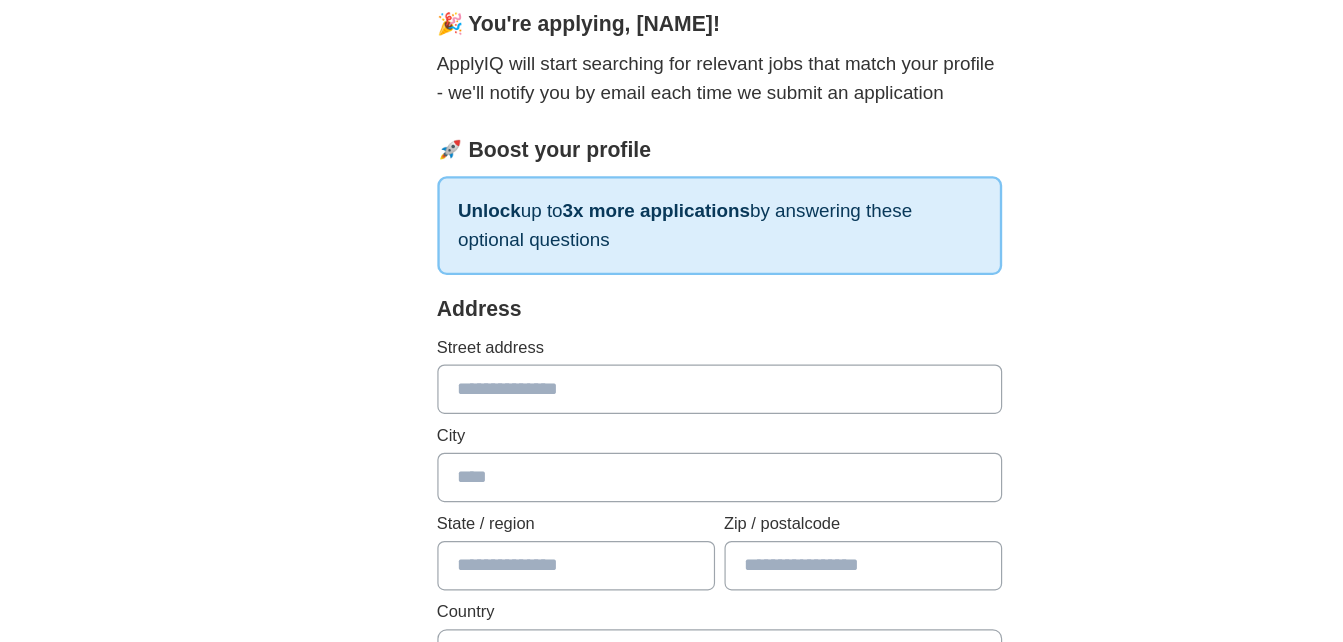 click at bounding box center [672, 427] 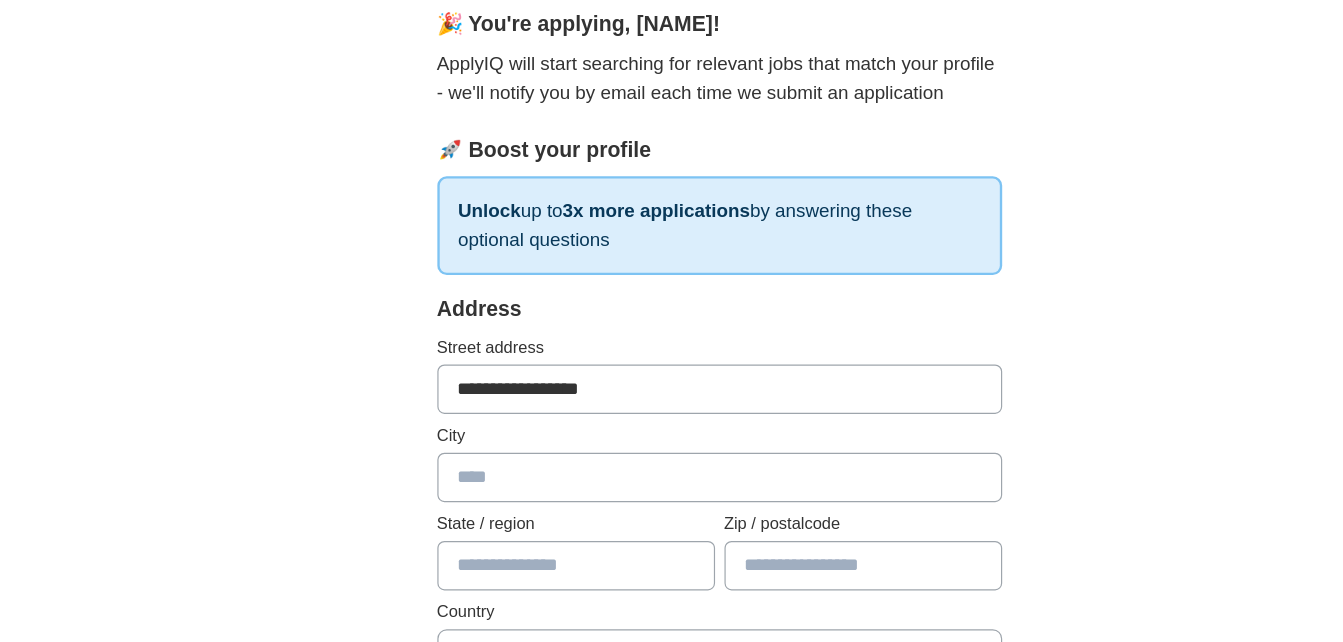 type on "*********" 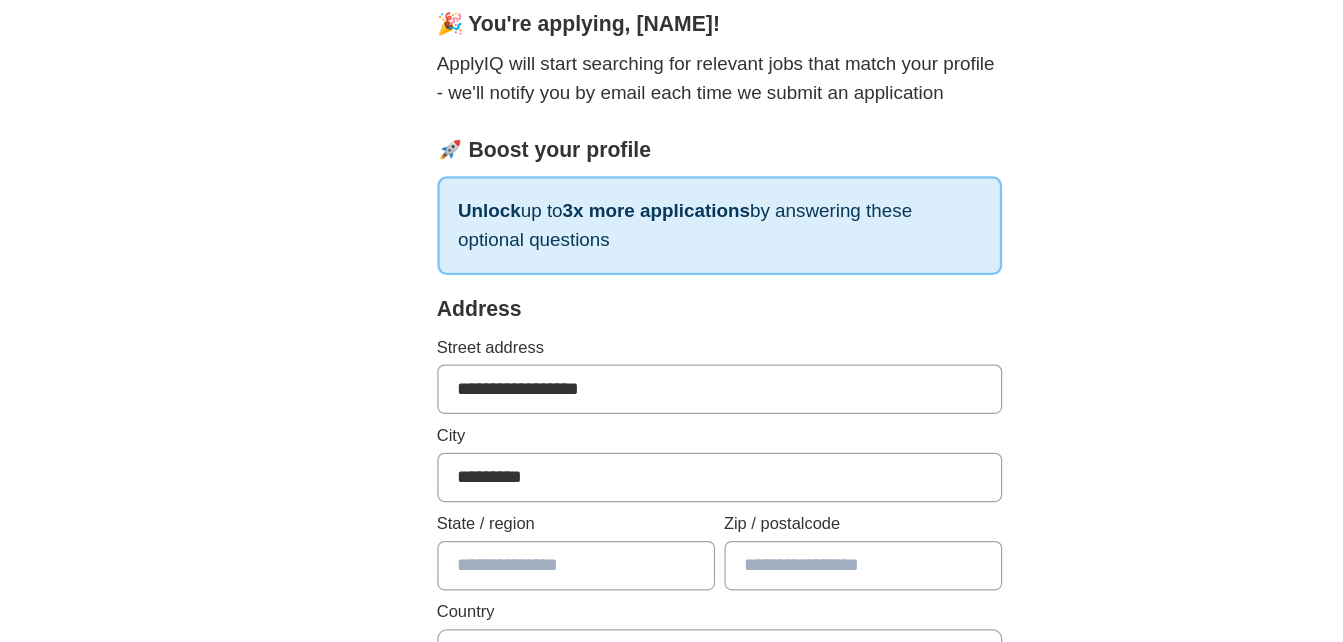 type on "*****" 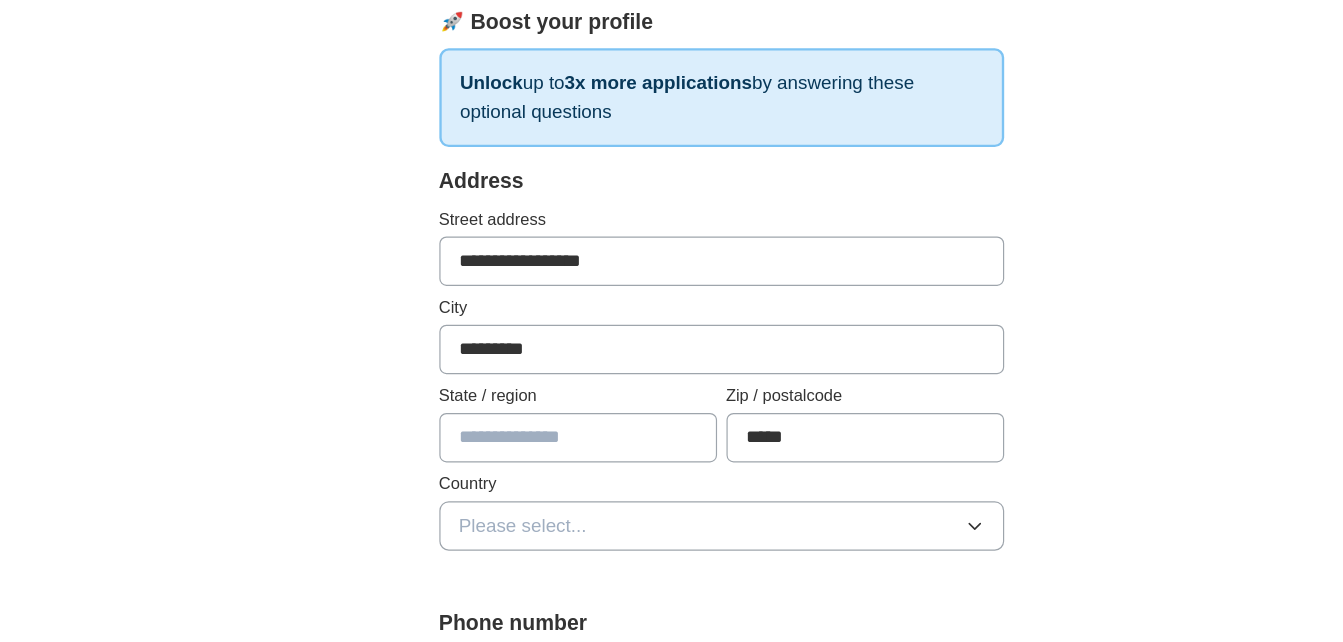 scroll, scrollTop: 201, scrollLeft: 0, axis: vertical 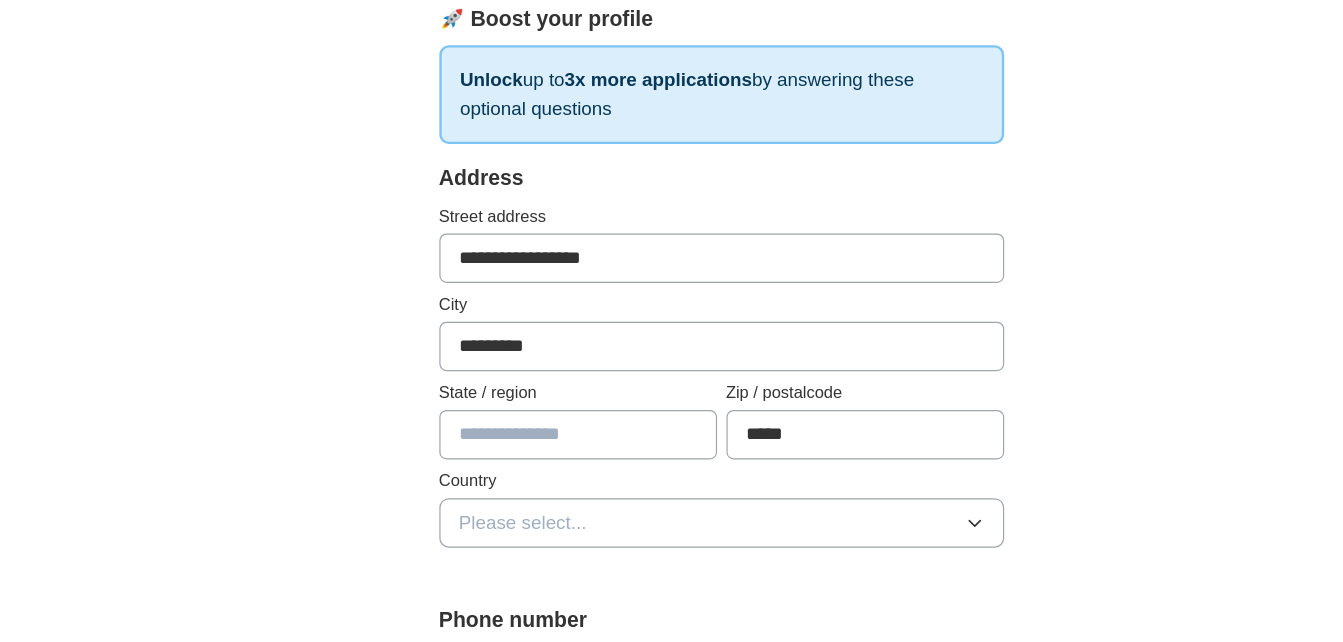 click at bounding box center (550, 465) 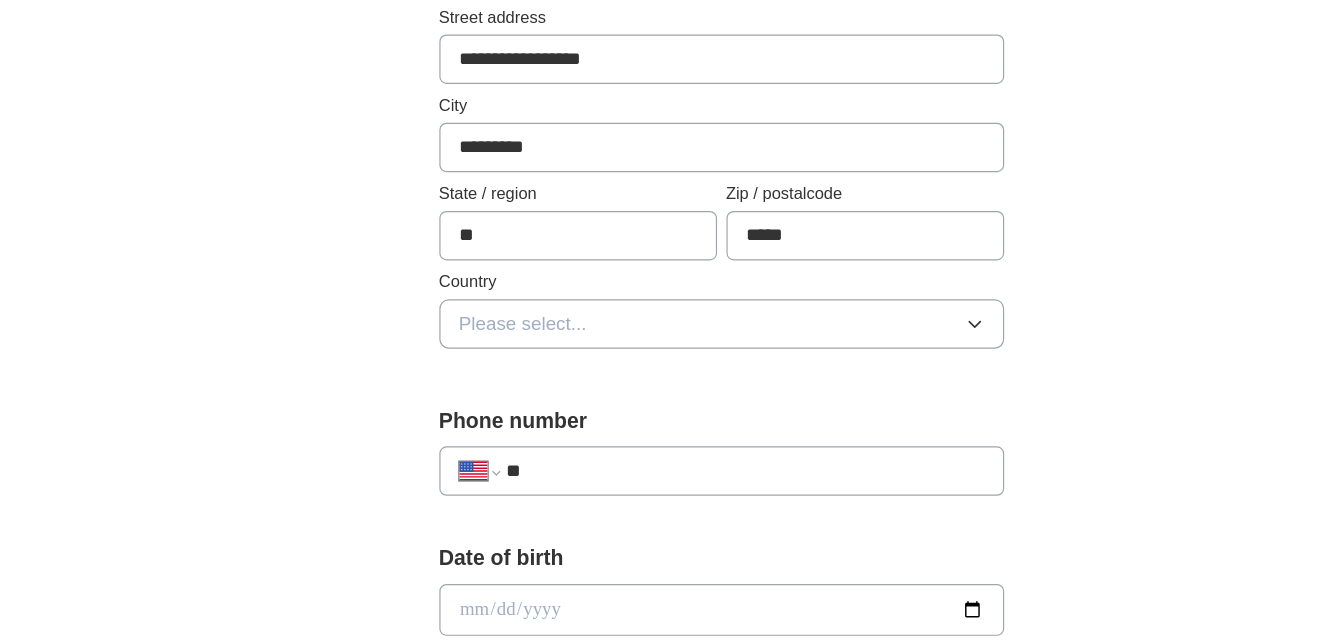 scroll, scrollTop: 371, scrollLeft: 0, axis: vertical 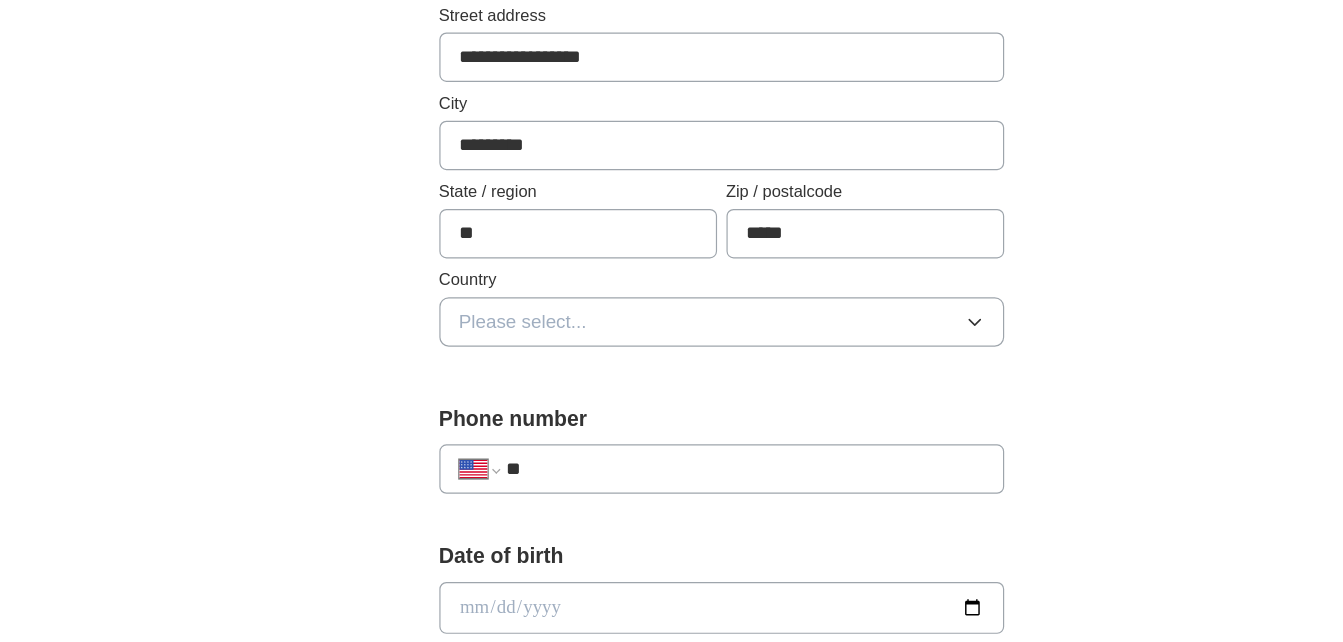 drag, startPoint x: 597, startPoint y: 394, endPoint x: 617, endPoint y: 381, distance: 23.853722 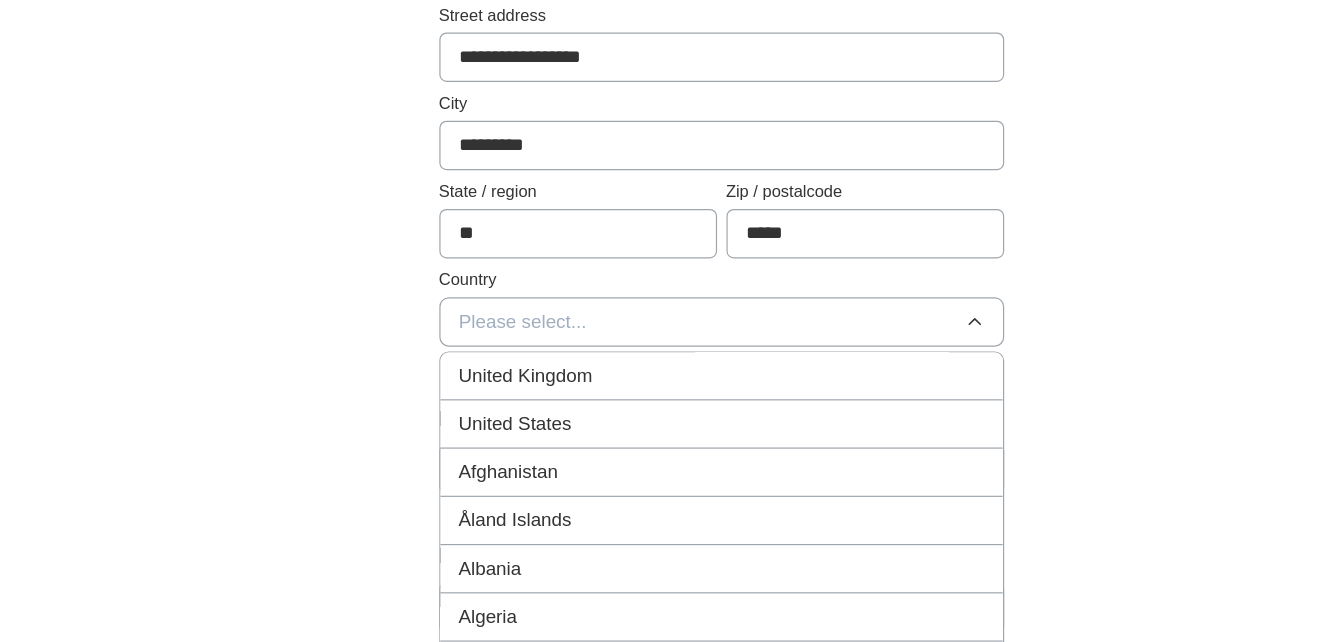 click on "United States" at bounding box center (672, 457) 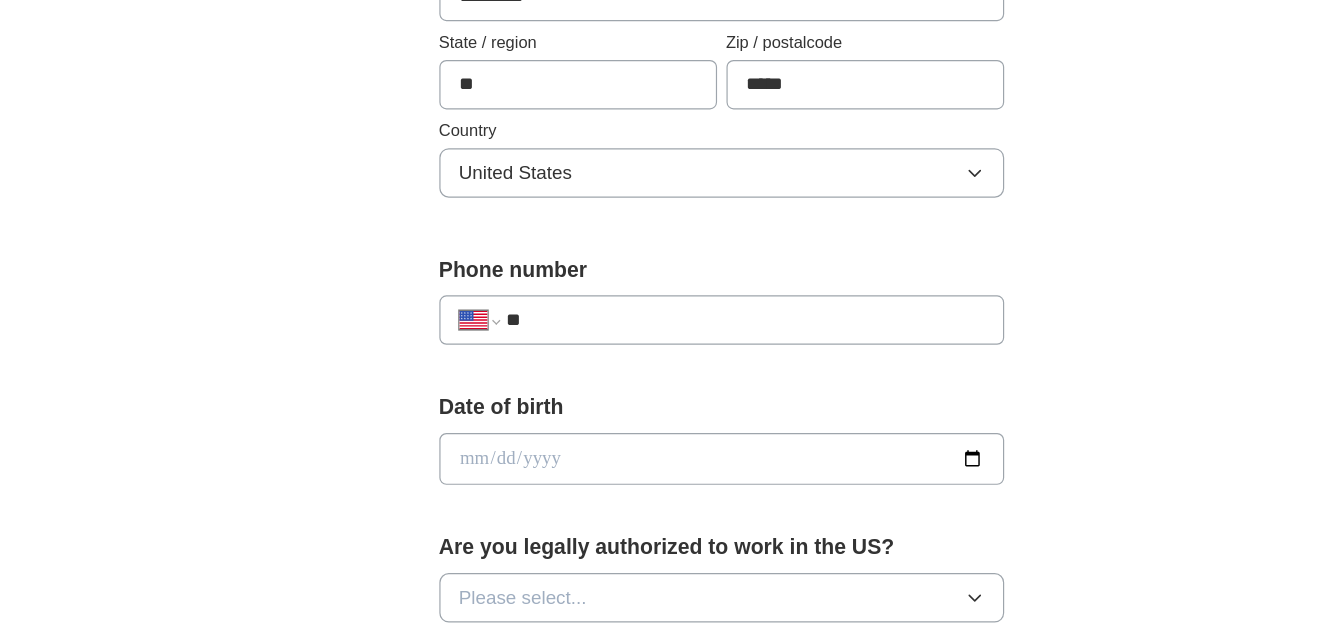 scroll, scrollTop: 533, scrollLeft: 0, axis: vertical 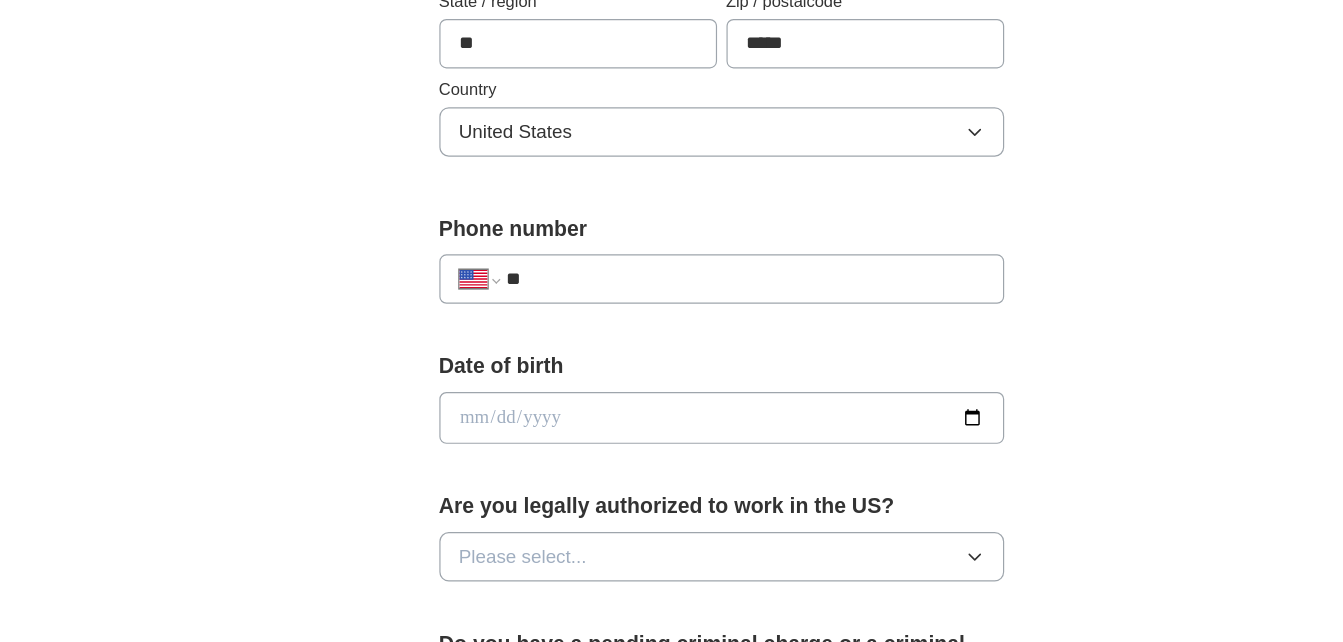 click on "**" at bounding box center (691, 333) 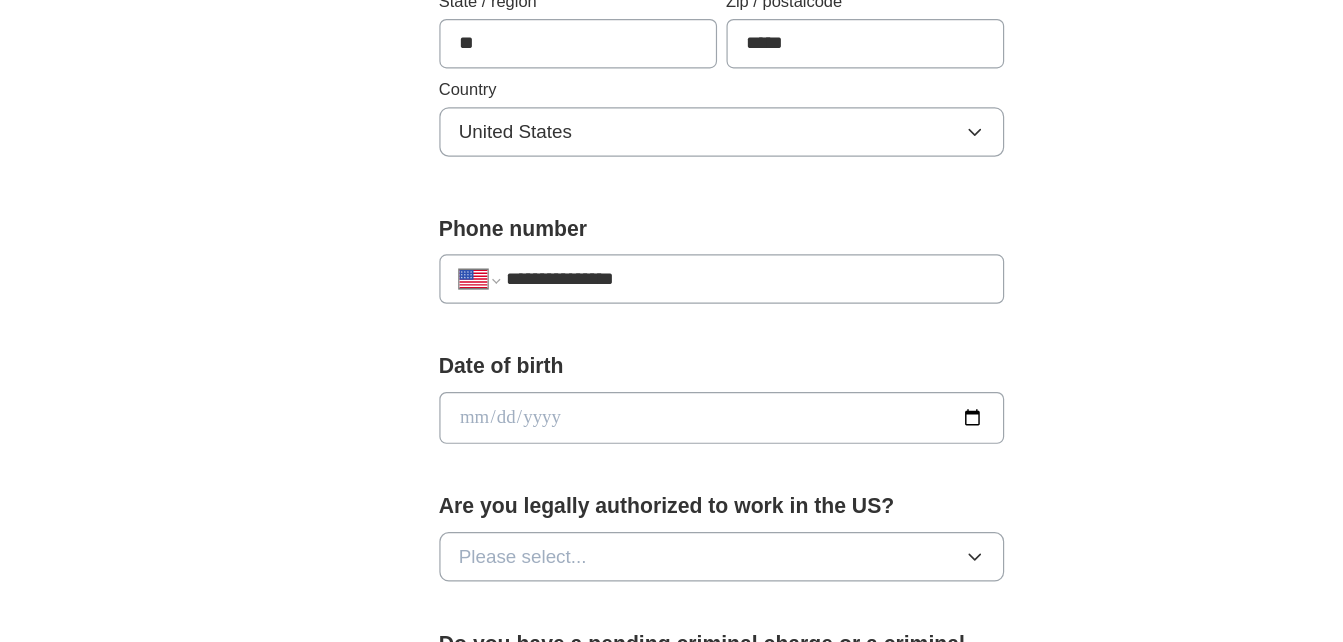 type on "**********" 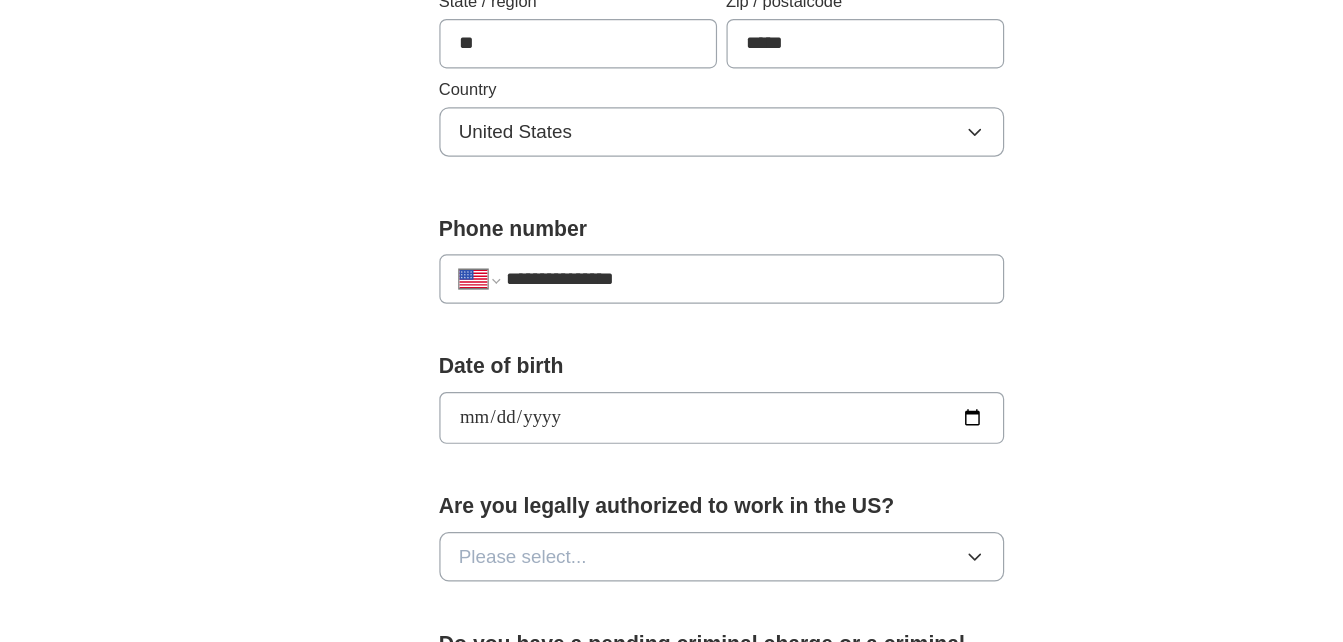 type on "**********" 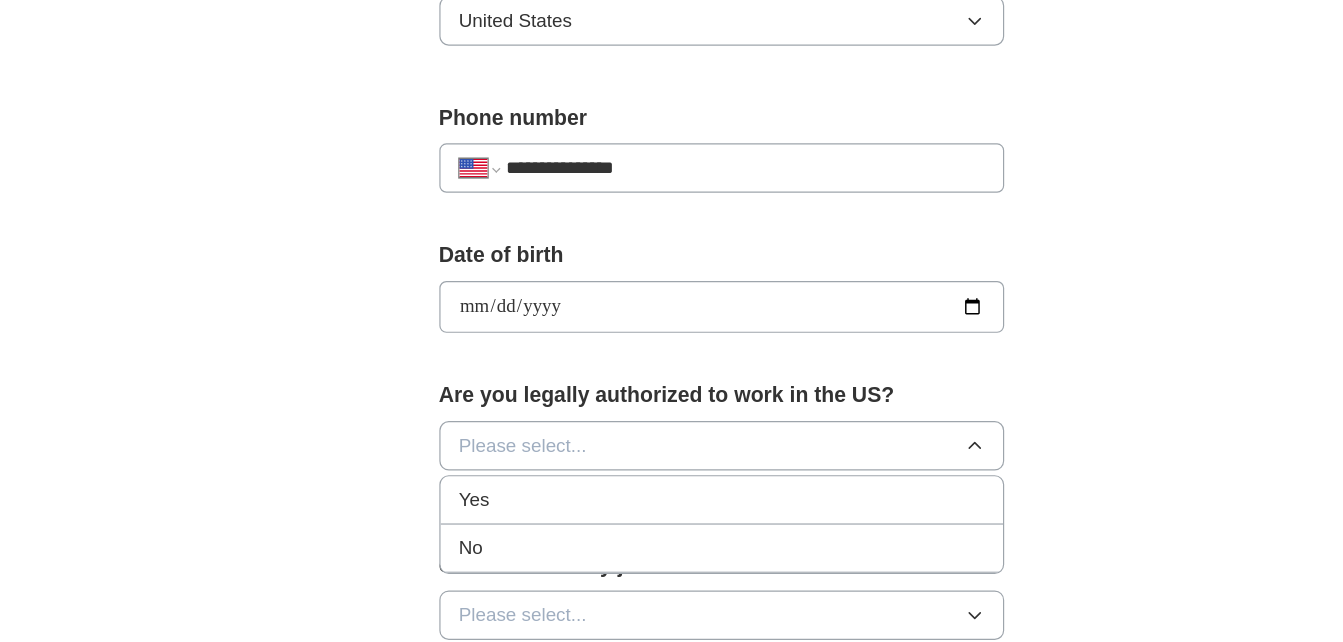 scroll, scrollTop: 629, scrollLeft: 0, axis: vertical 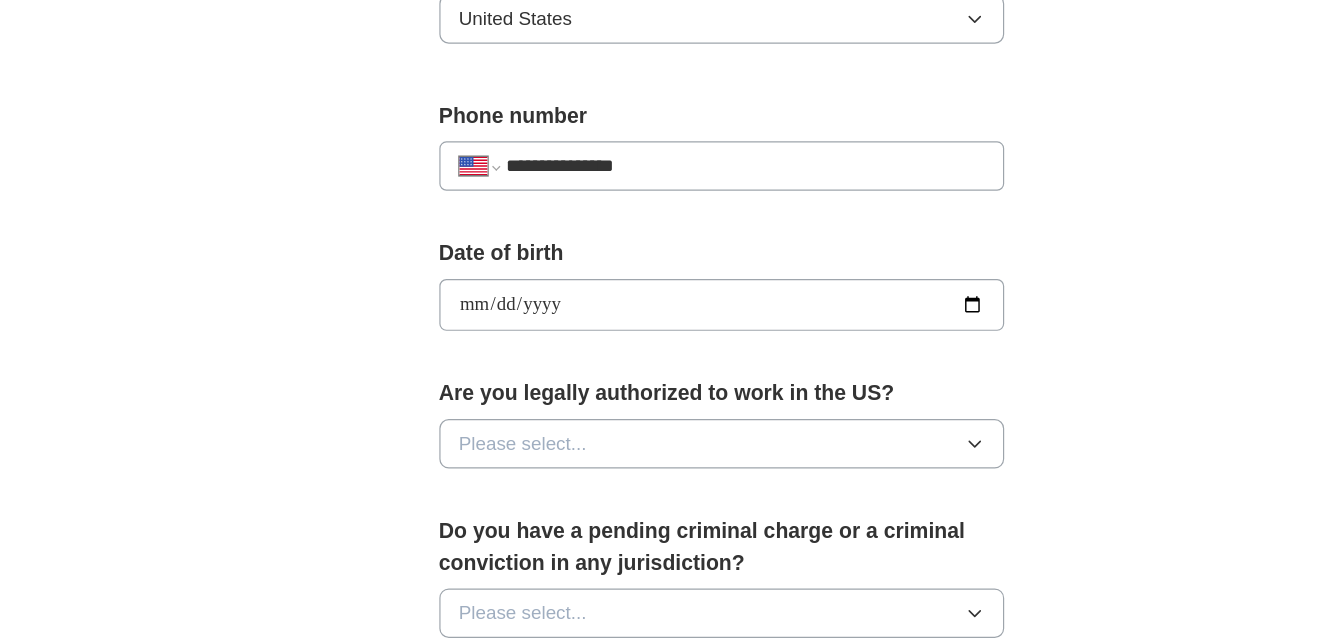 drag, startPoint x: 550, startPoint y: 496, endPoint x: 551, endPoint y: 510, distance: 14.035668 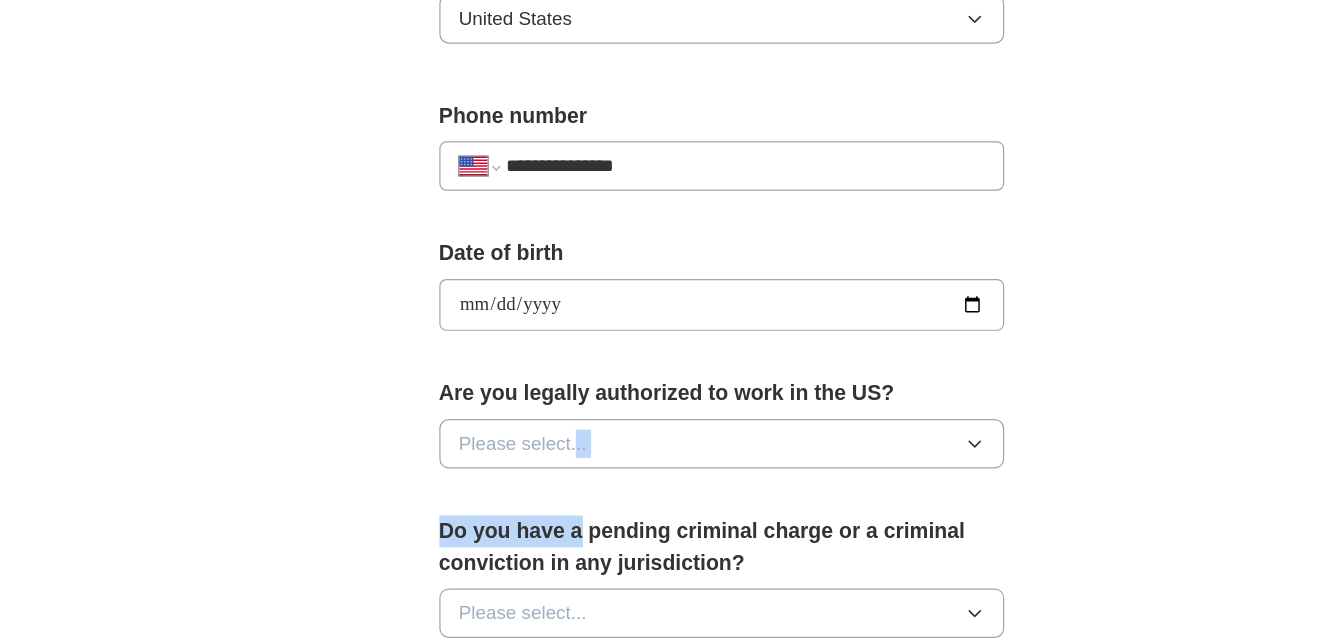 click on "Please select..." at bounding box center [503, 473] 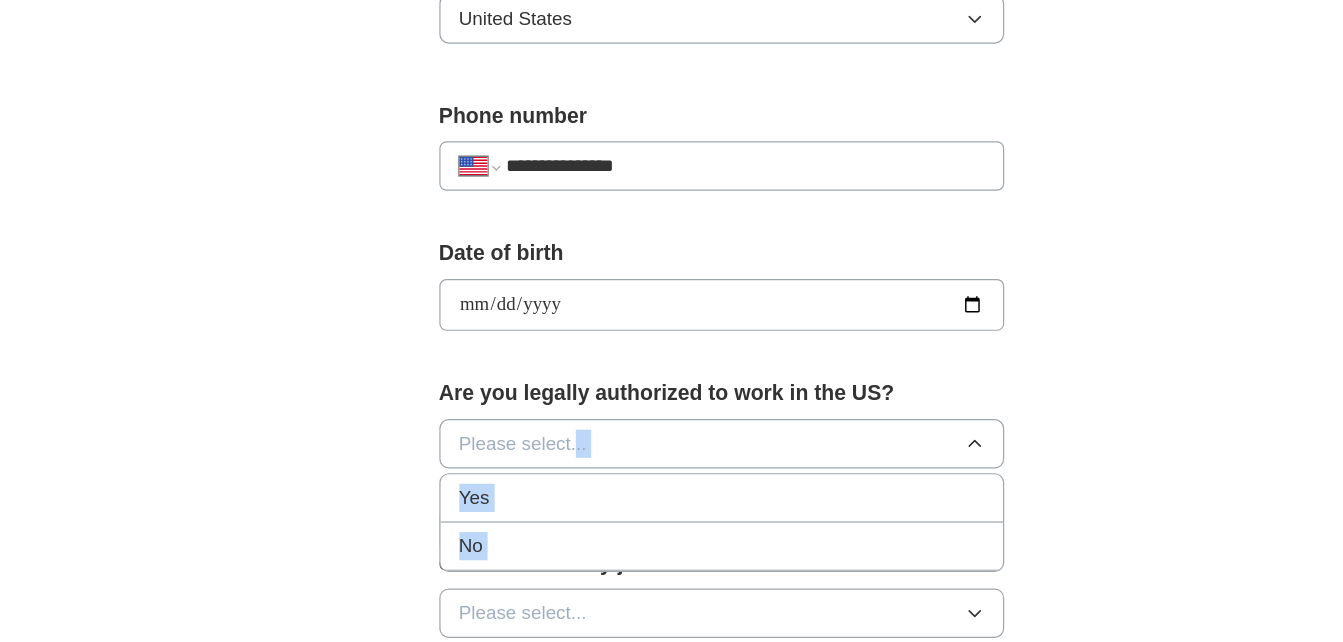 click on "Yes" at bounding box center (672, 519) 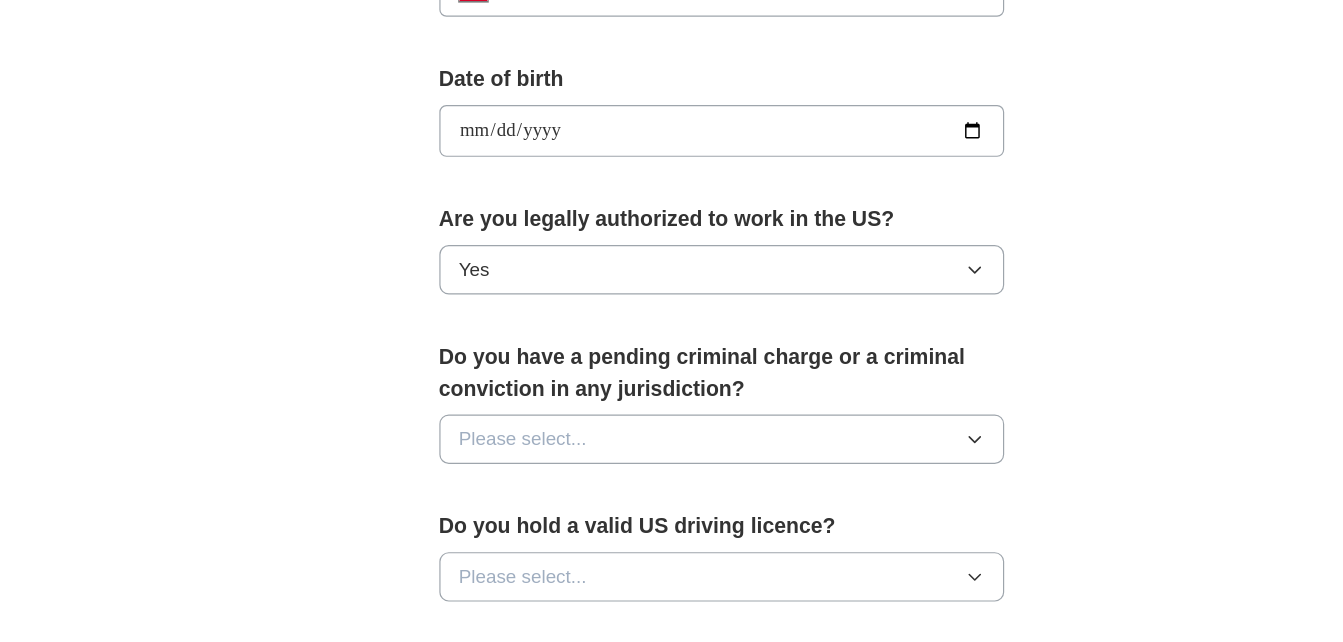 scroll, scrollTop: 778, scrollLeft: 0, axis: vertical 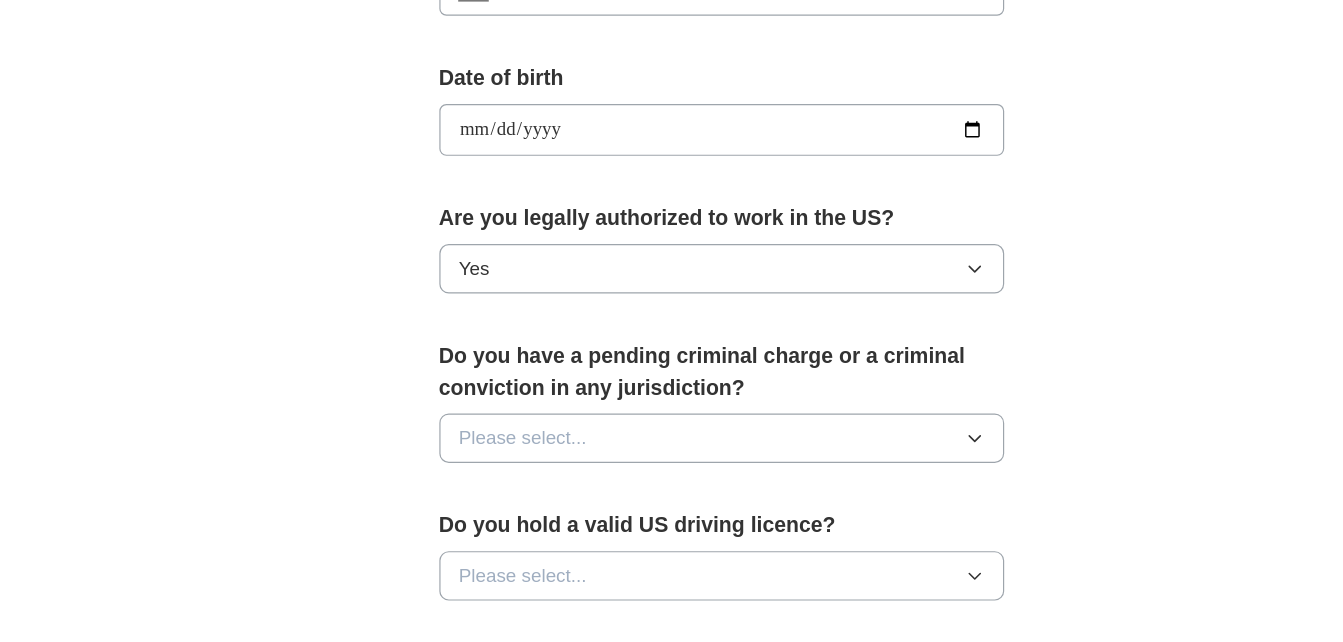 click on "Please select..." at bounding box center [503, 468] 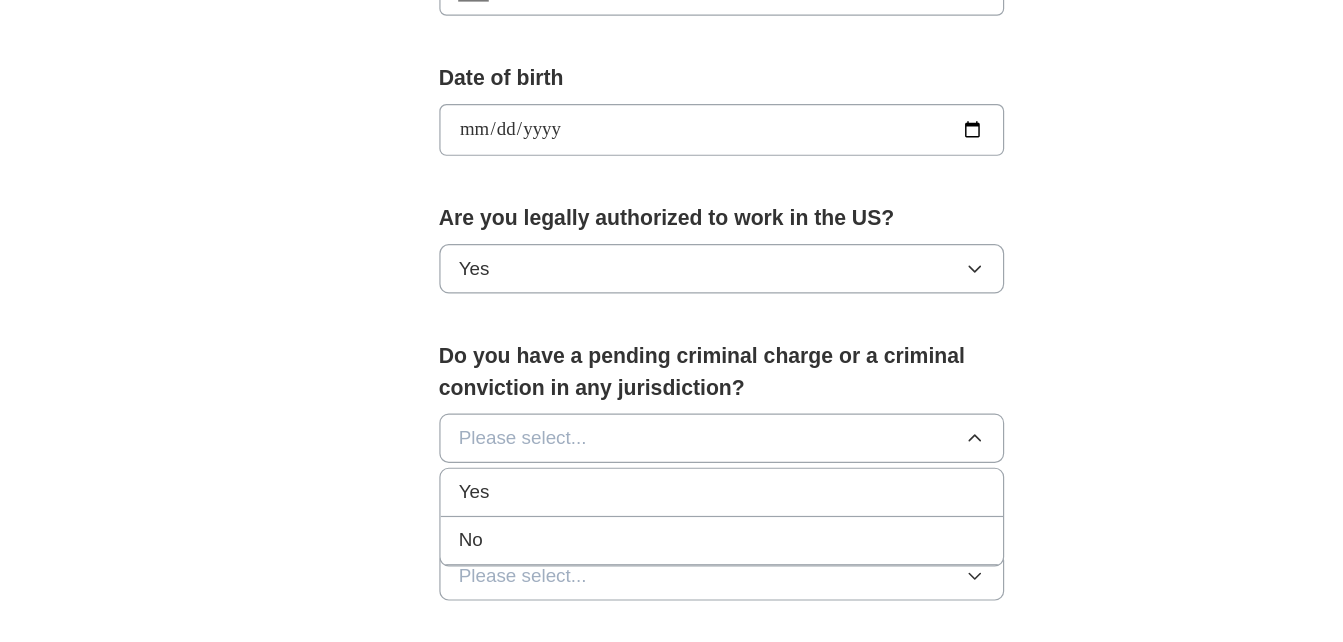 click on "No" at bounding box center (672, 555) 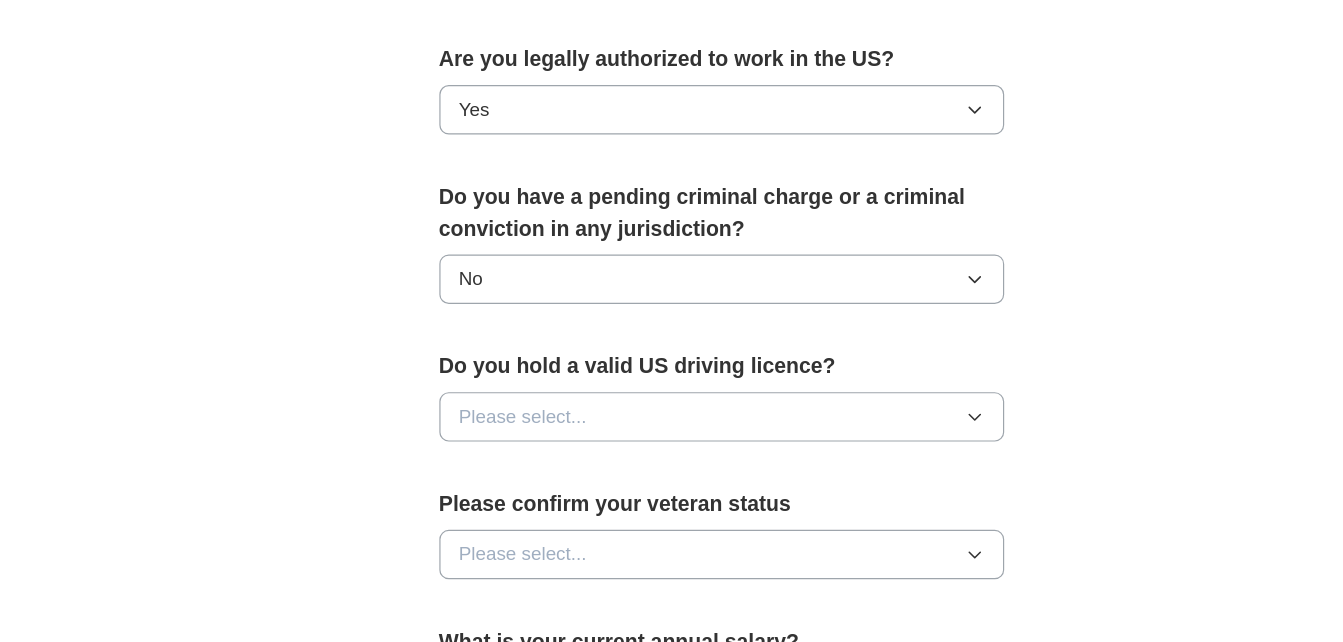 scroll, scrollTop: 914, scrollLeft: 0, axis: vertical 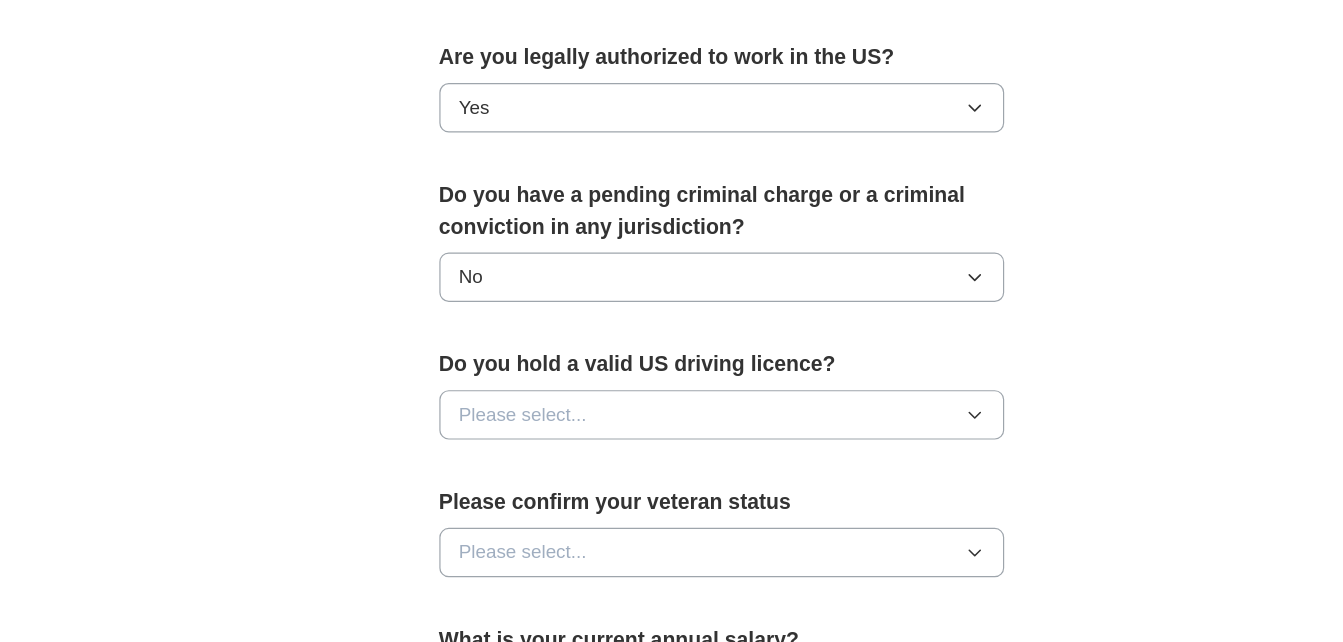 click on "Please select..." at bounding box center [503, 449] 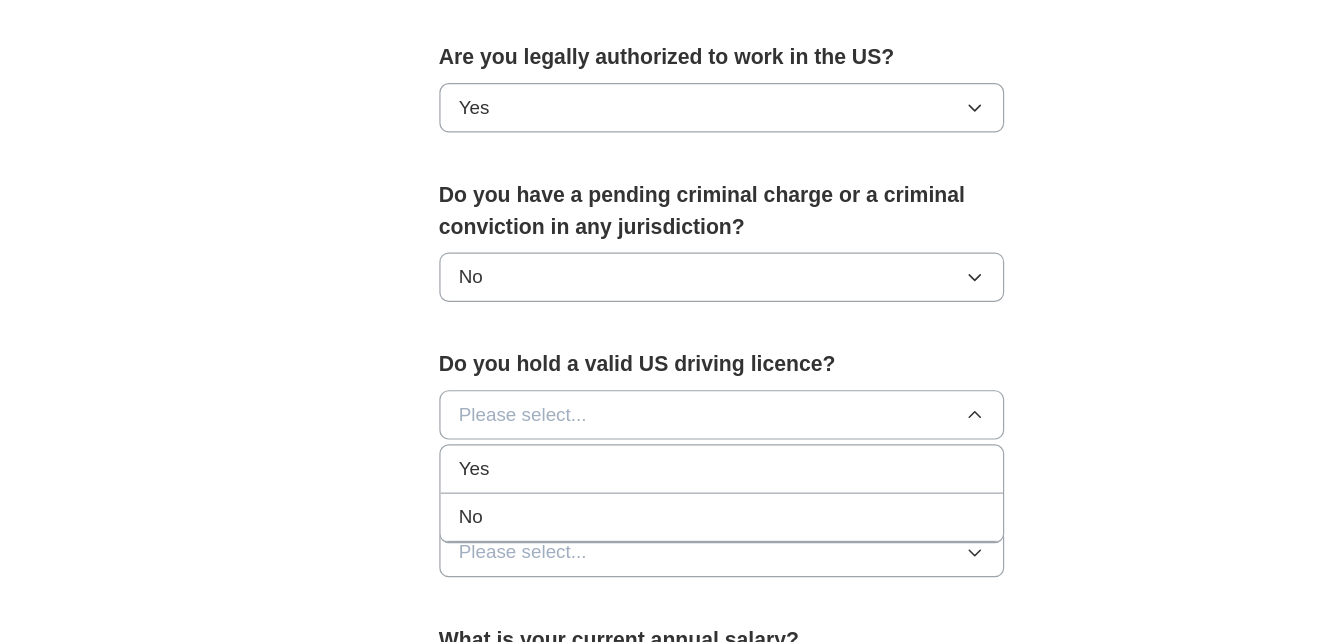 click on "Yes" at bounding box center (672, 495) 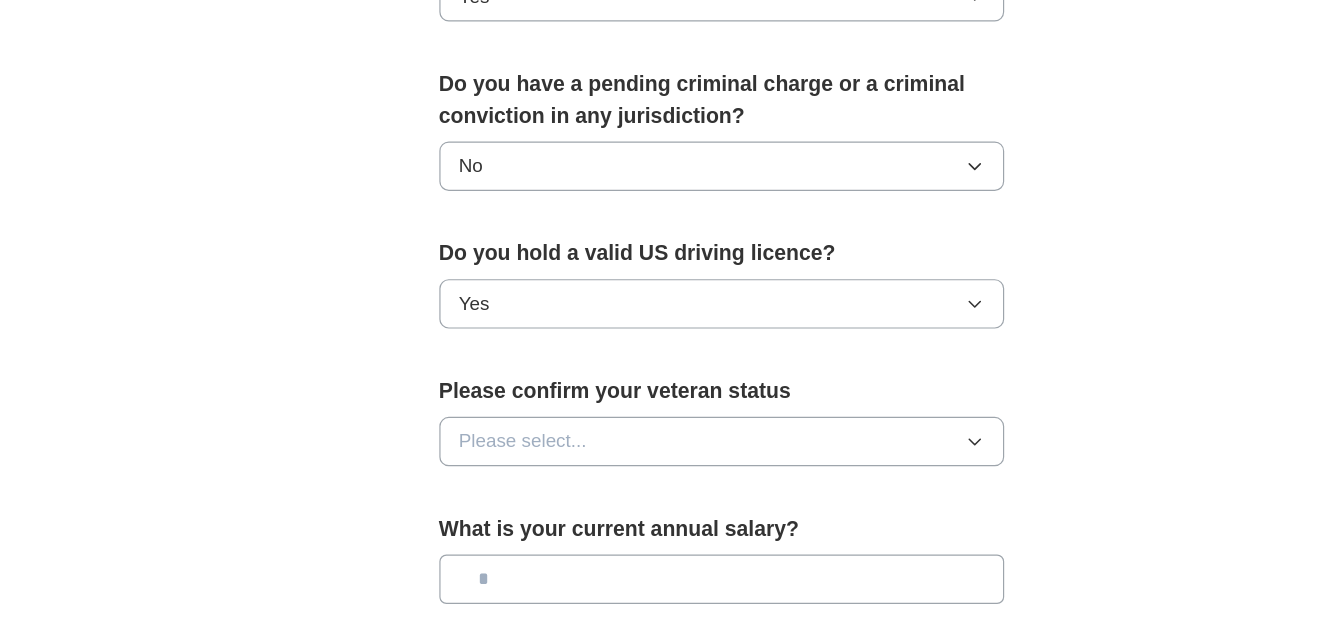 scroll, scrollTop: 1010, scrollLeft: 0, axis: vertical 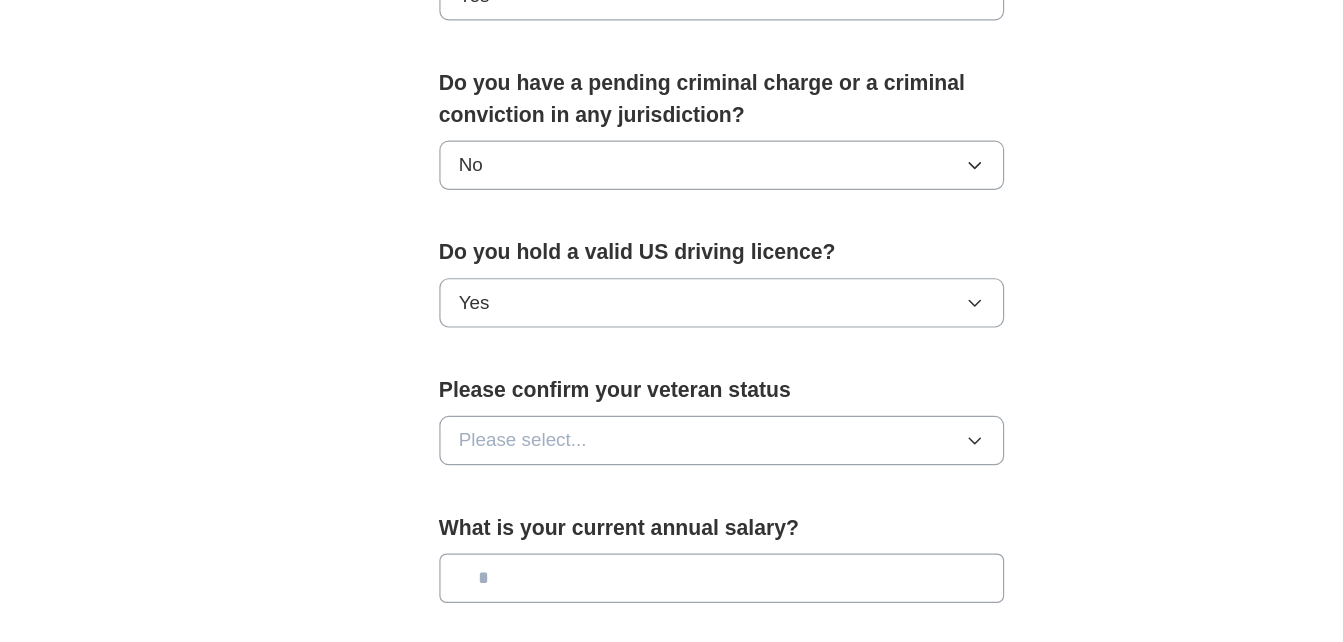 click on "Please select..." at bounding box center (503, 470) 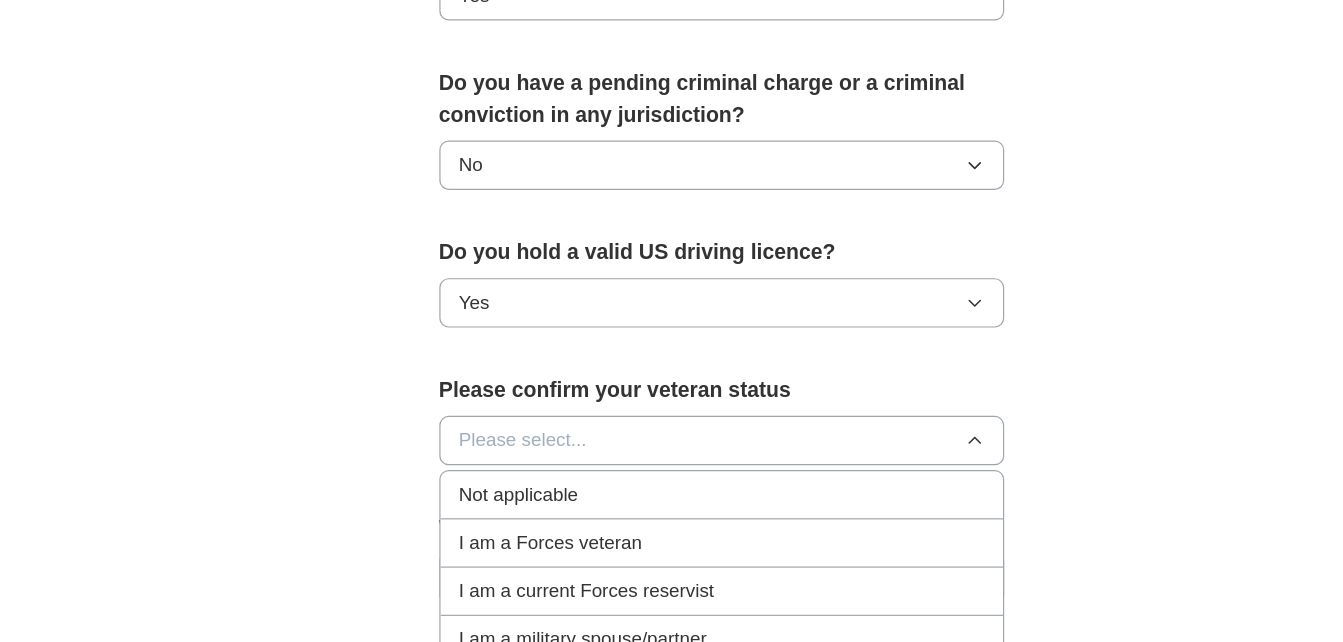 click on "Not applicable" at bounding box center [499, 516] 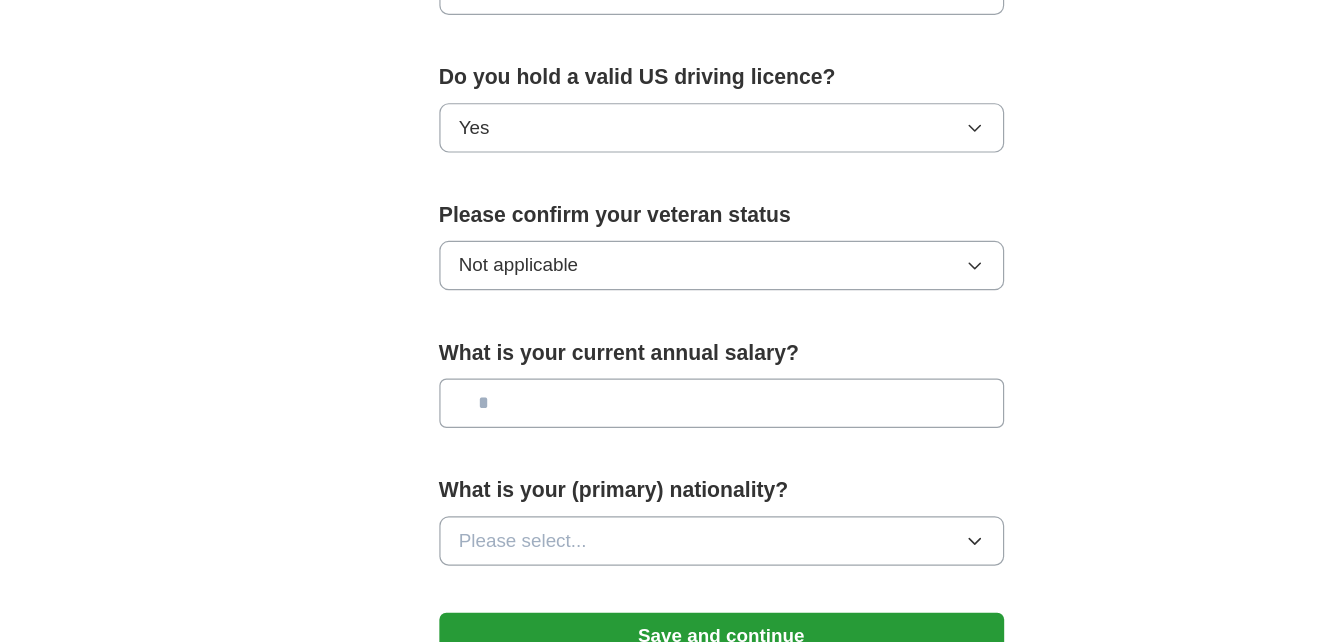 scroll, scrollTop: 1163, scrollLeft: 0, axis: vertical 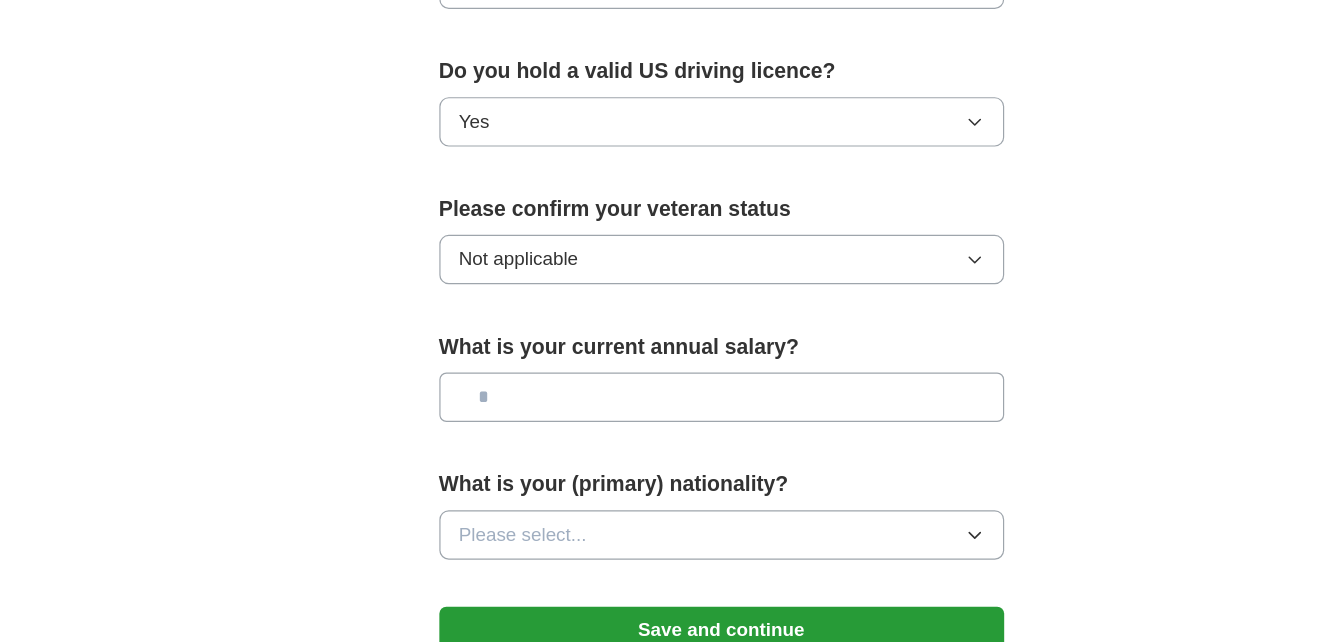 click at bounding box center [672, 434] 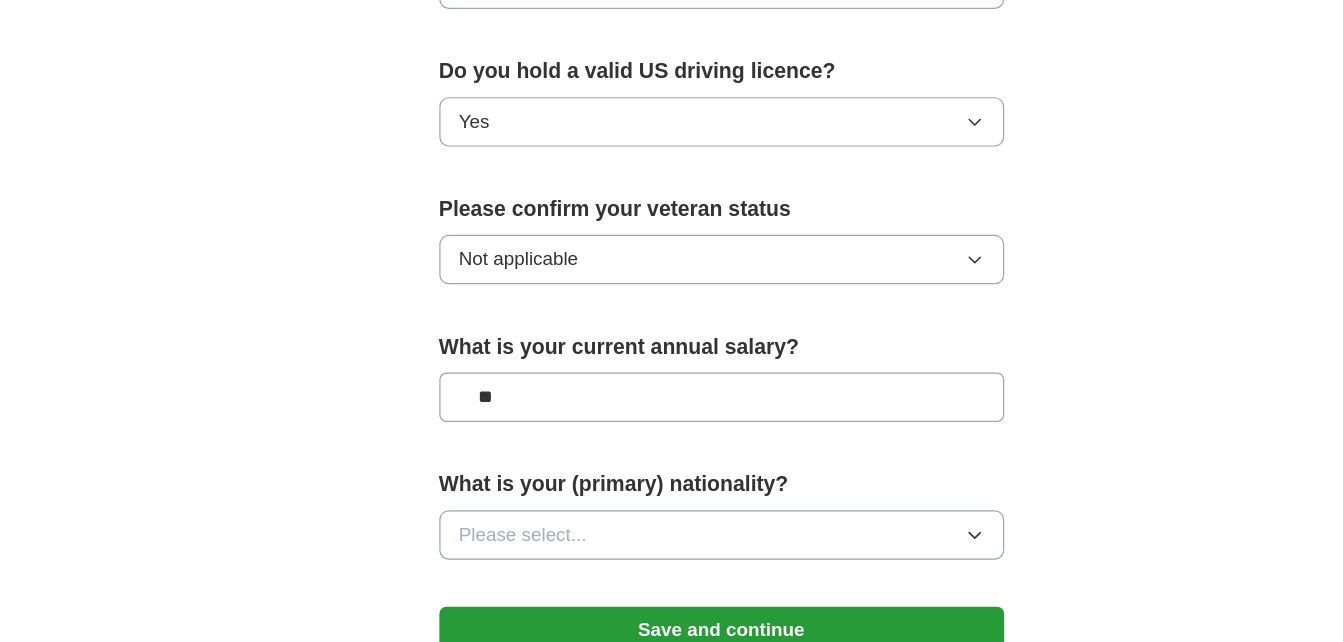 scroll, scrollTop: 1167, scrollLeft: 0, axis: vertical 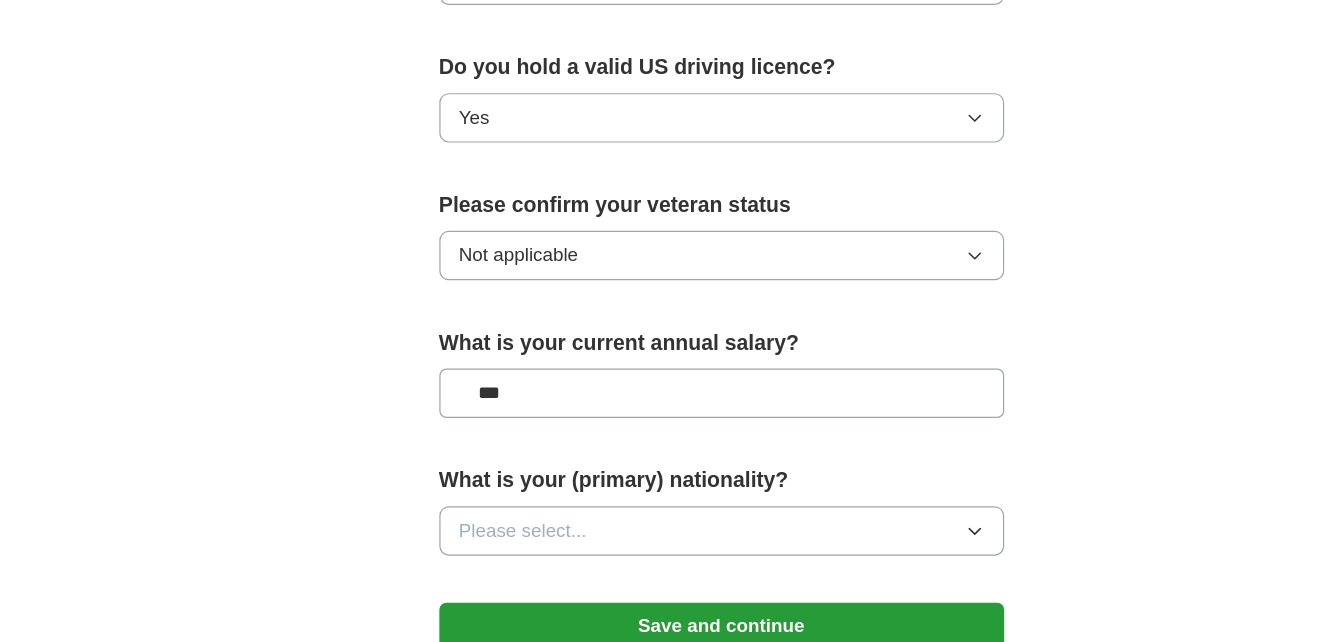 type on "**" 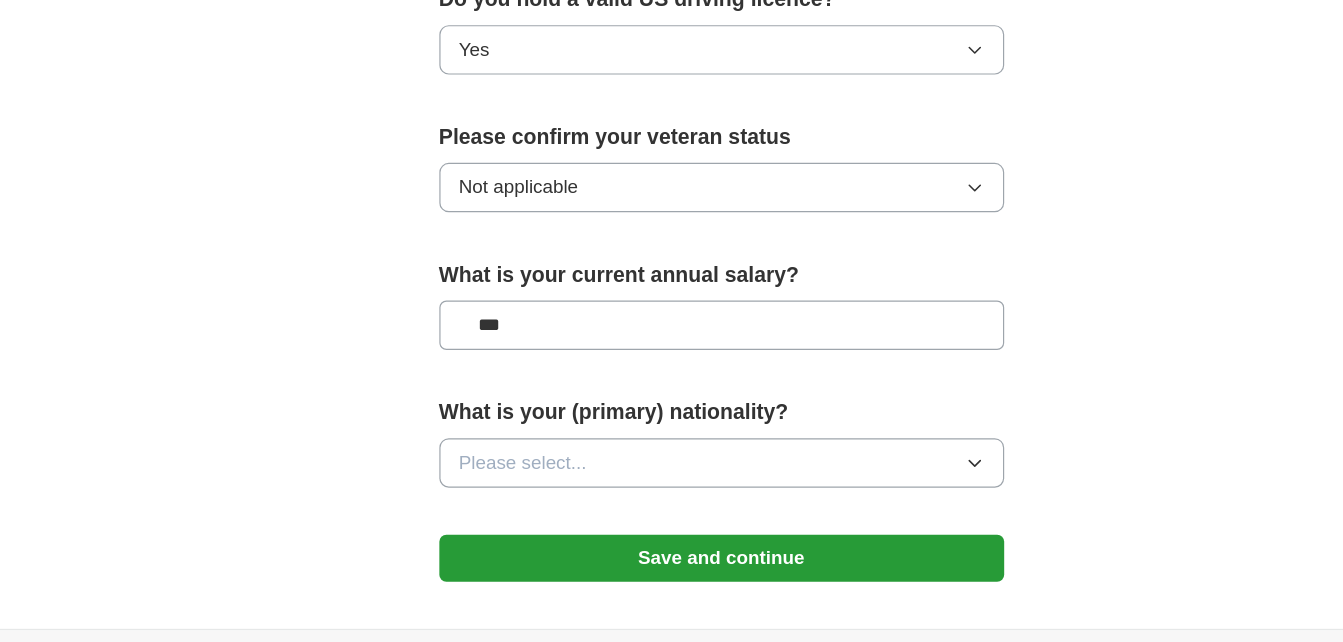 scroll, scrollTop: 1230, scrollLeft: 0, axis: vertical 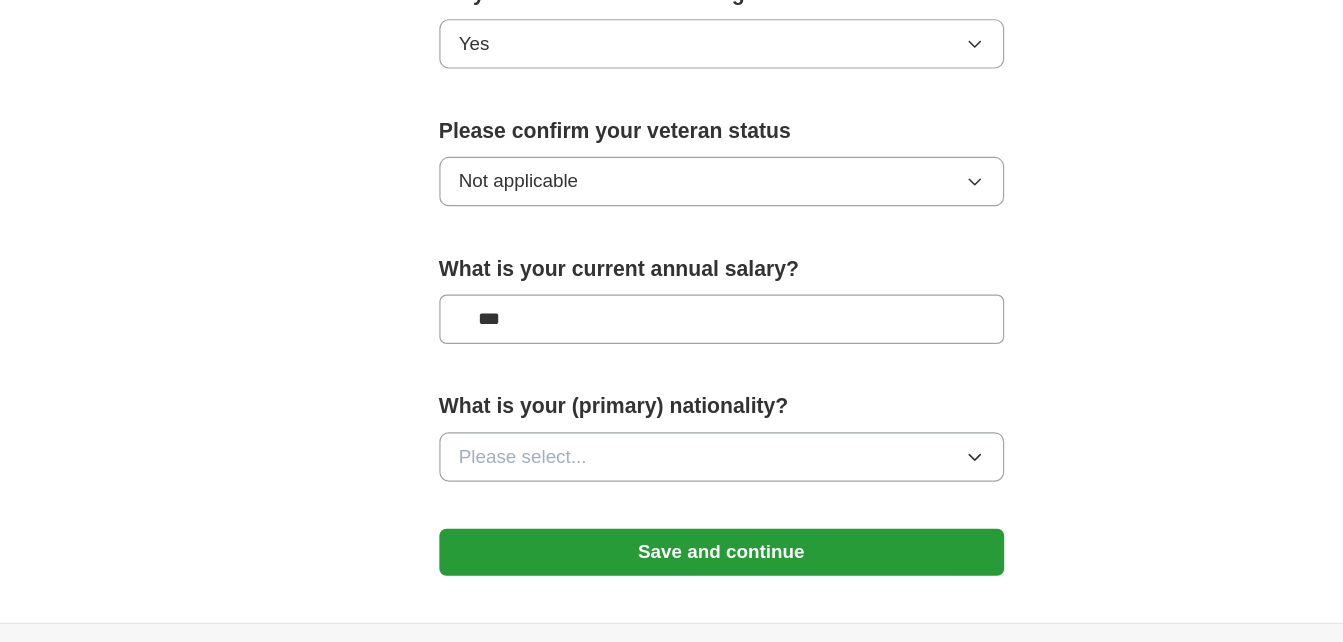 type on "***" 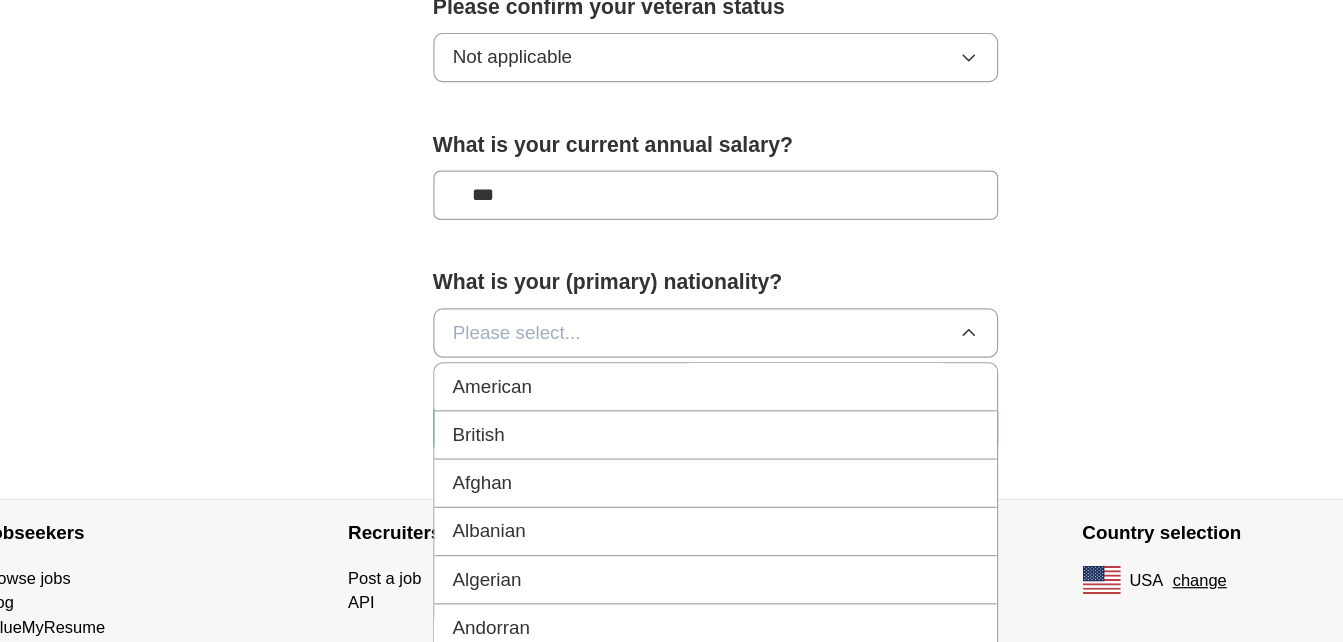 scroll, scrollTop: 1336, scrollLeft: 0, axis: vertical 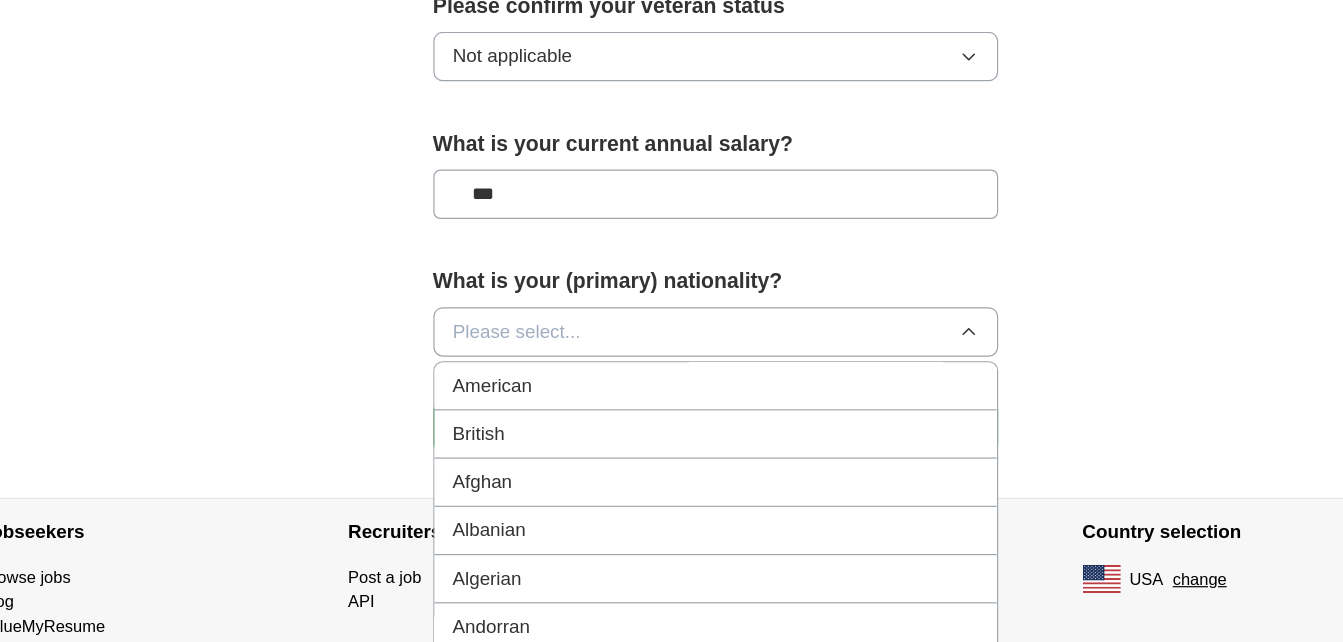 click on "American" at bounding box center (672, 424) 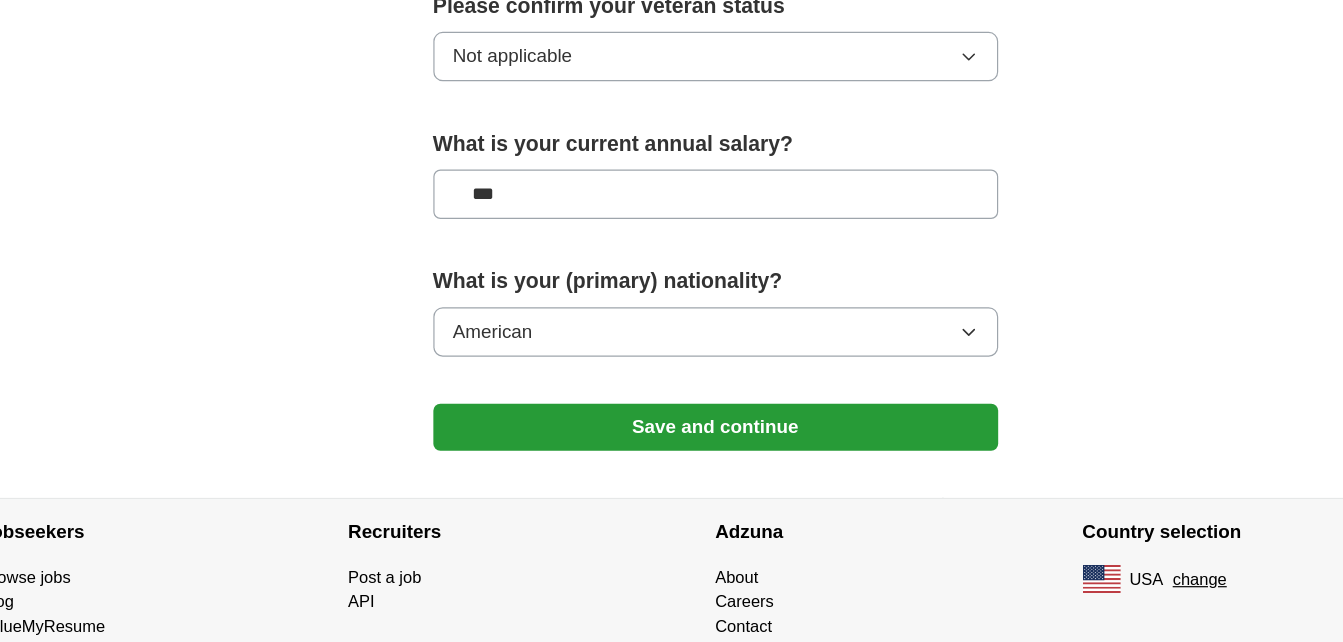 scroll, scrollTop: 1415, scrollLeft: 0, axis: vertical 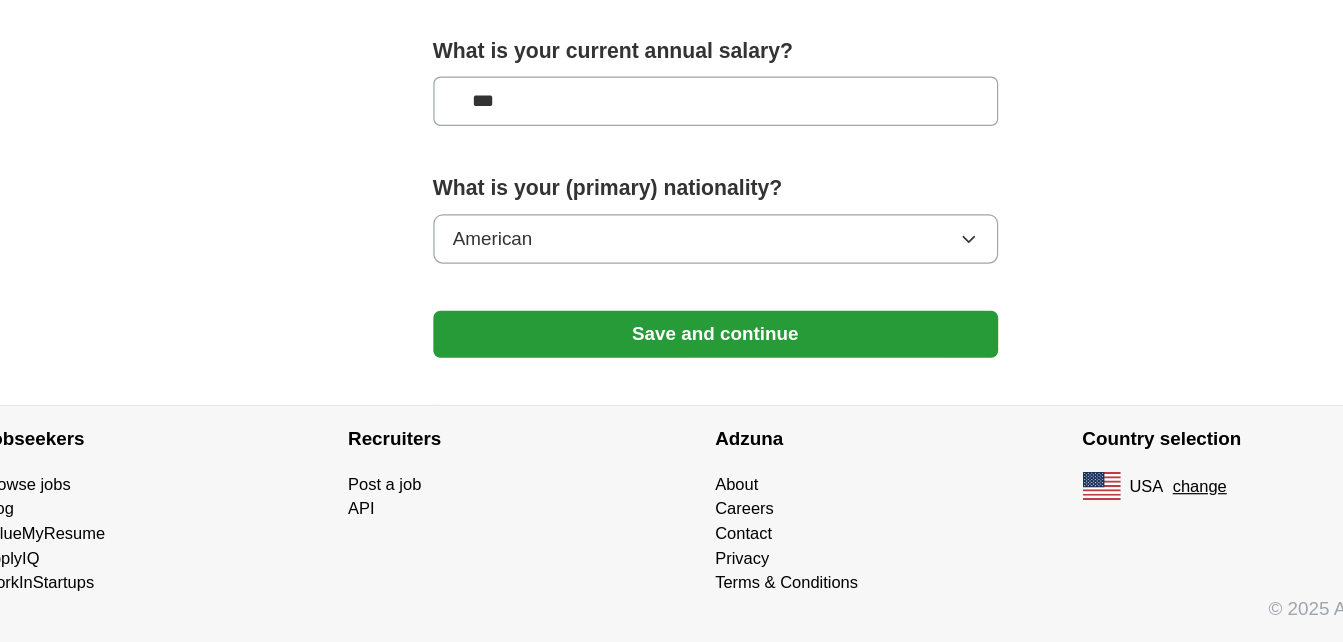 click on "Save and continue" at bounding box center [672, 380] 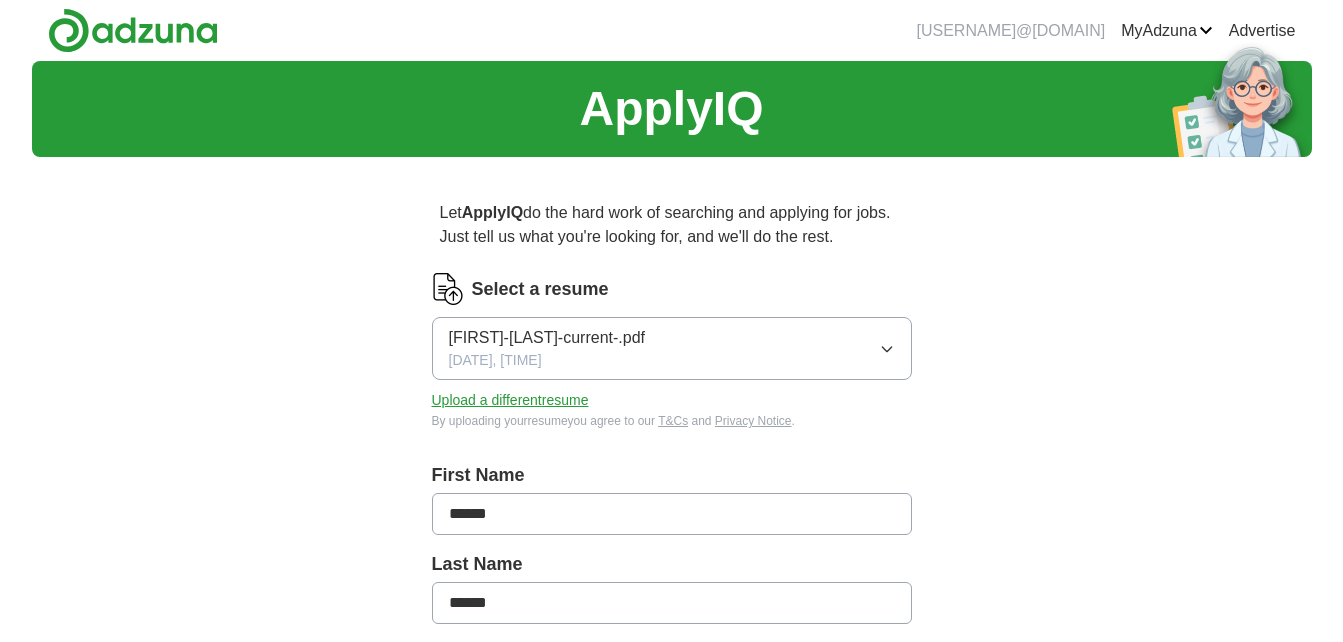 scroll, scrollTop: 0, scrollLeft: 0, axis: both 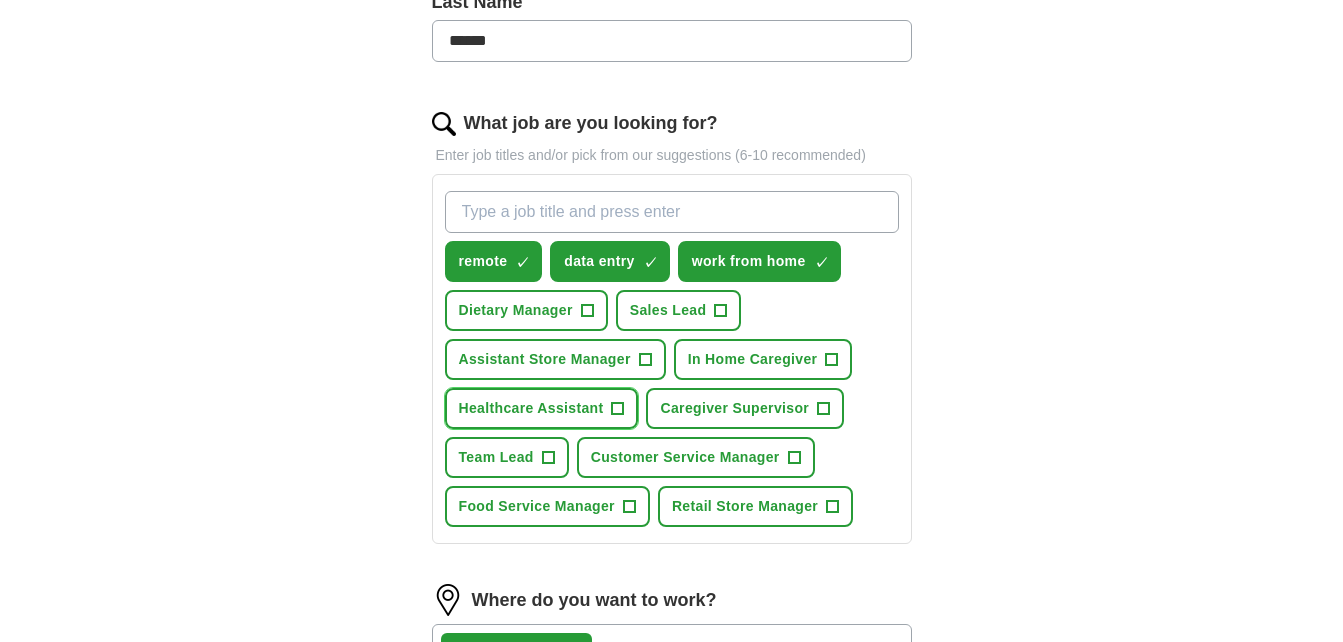 click on "+" at bounding box center [618, 409] 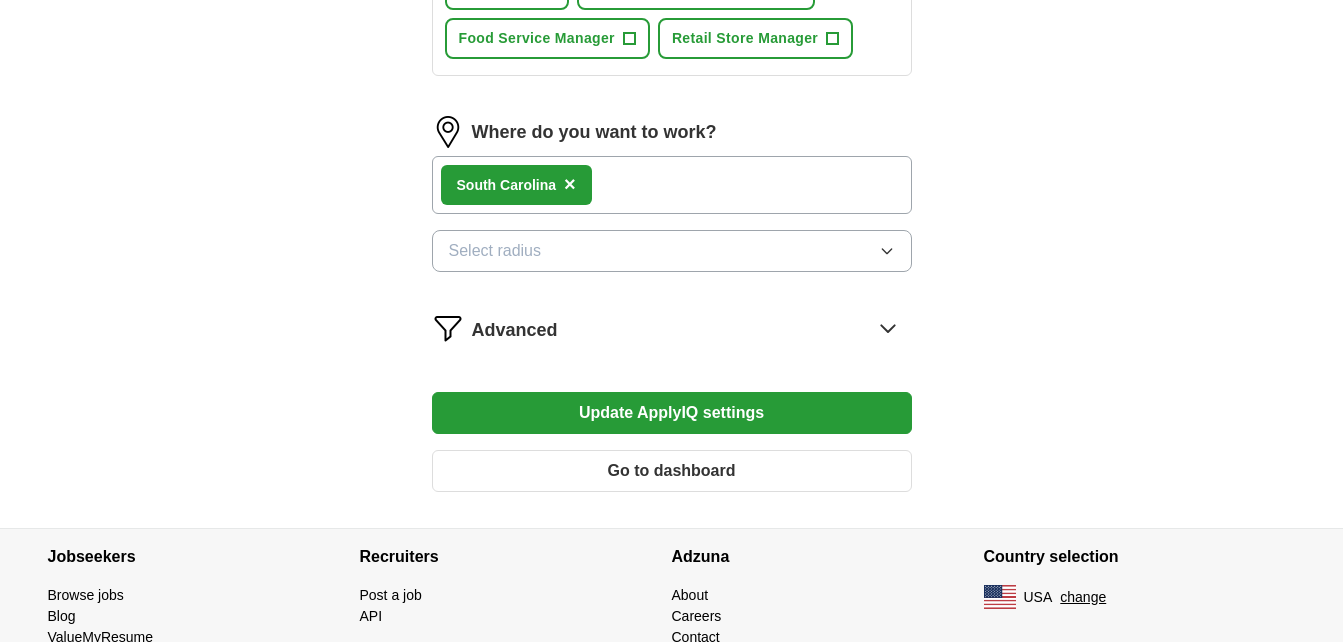 scroll, scrollTop: 1031, scrollLeft: 0, axis: vertical 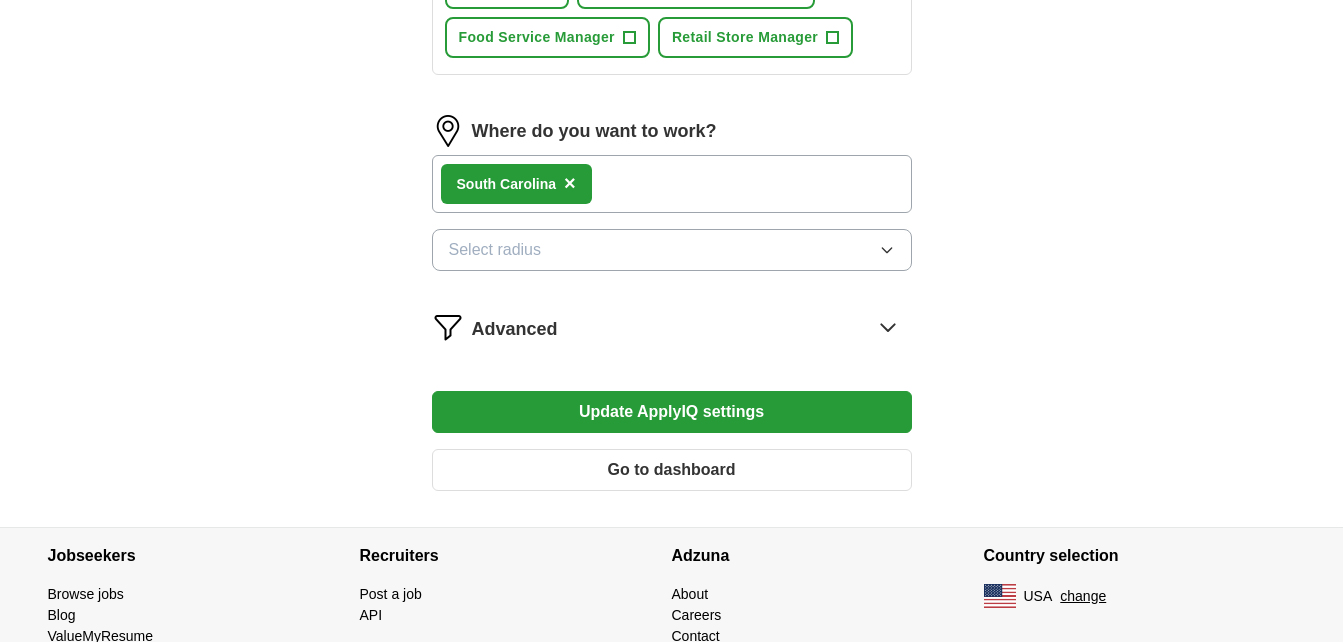 click on "[STATE] ×" at bounding box center (672, 184) 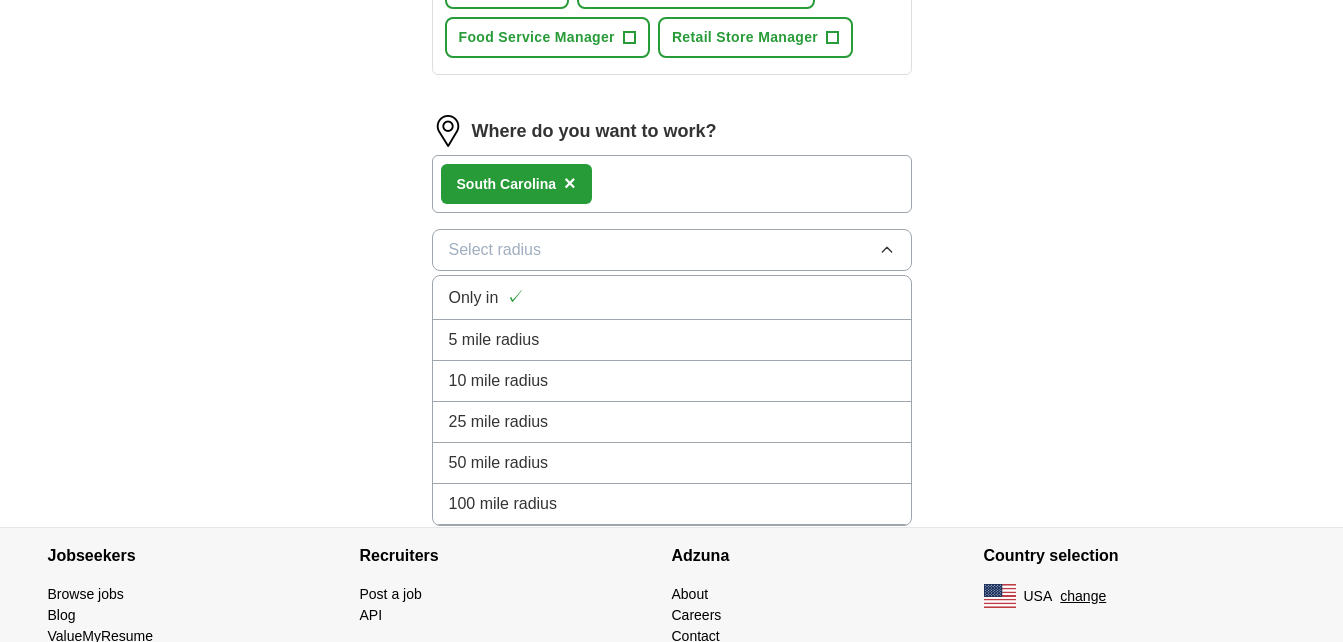 click on "100 mile radius" at bounding box center [672, 504] 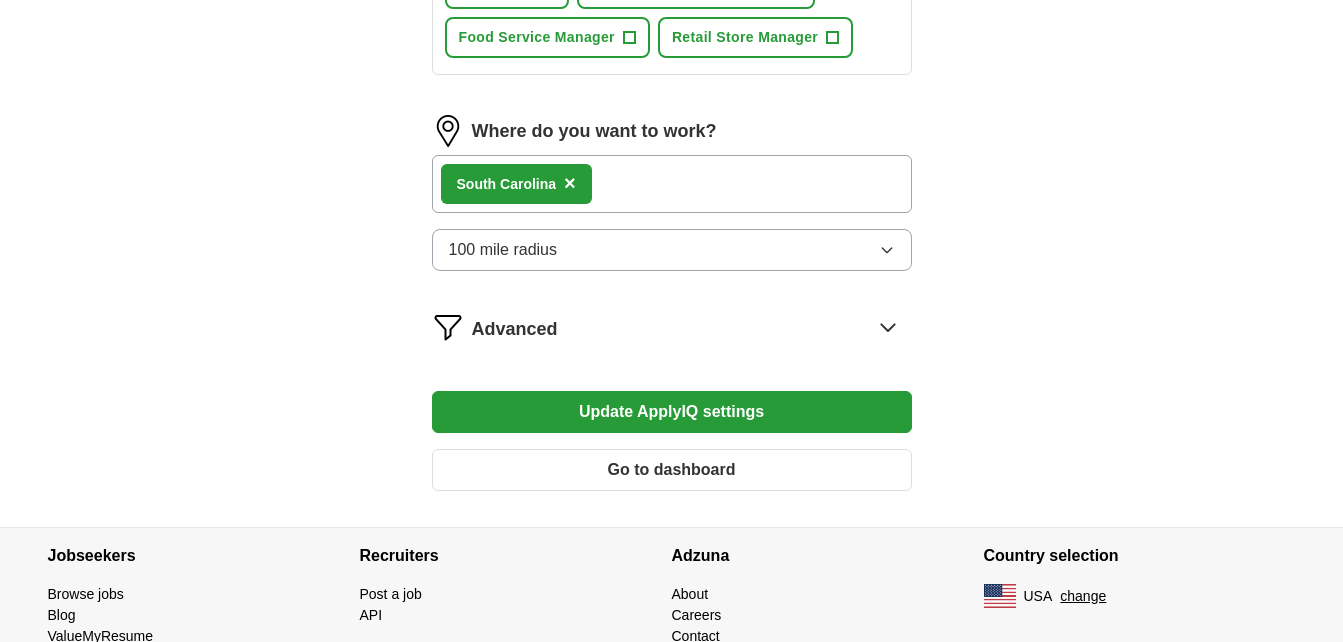 click on "Update ApplyIQ settings" at bounding box center [672, 412] 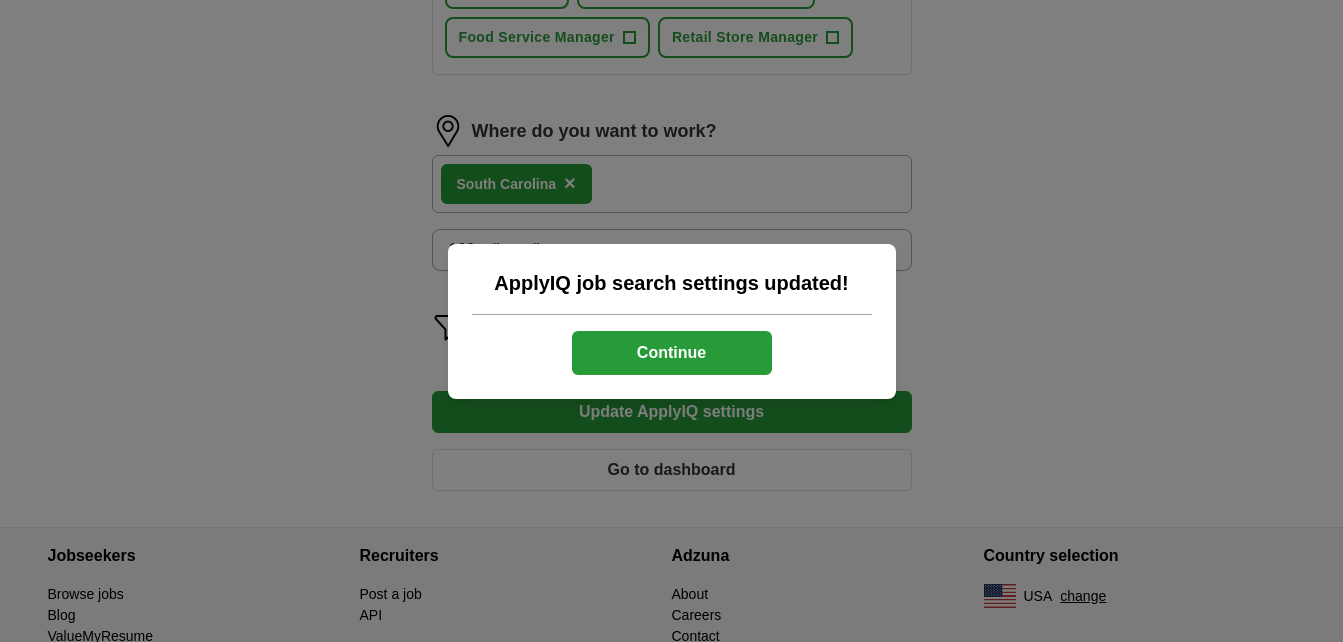 click on "Continue" at bounding box center (672, 353) 